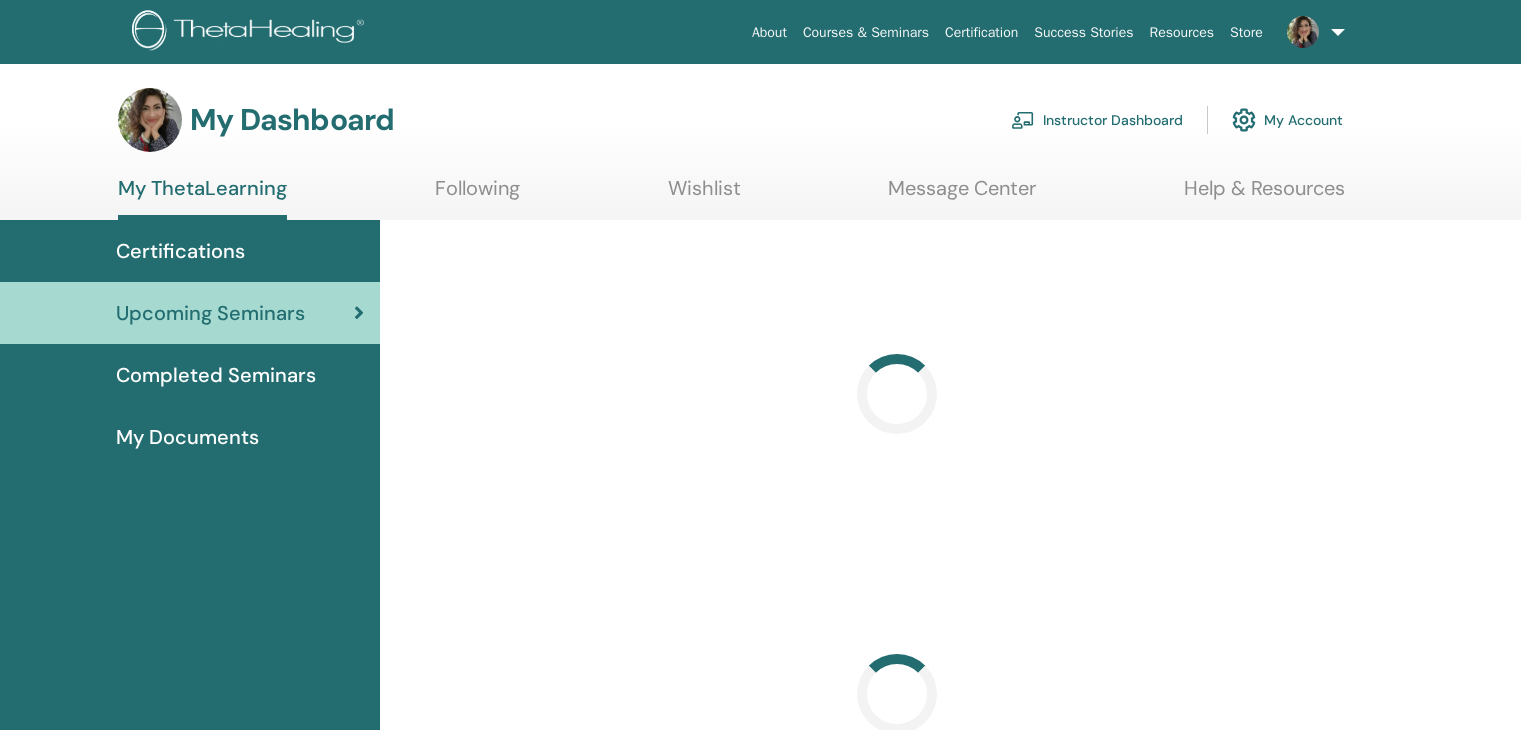 scroll, scrollTop: 0, scrollLeft: 0, axis: both 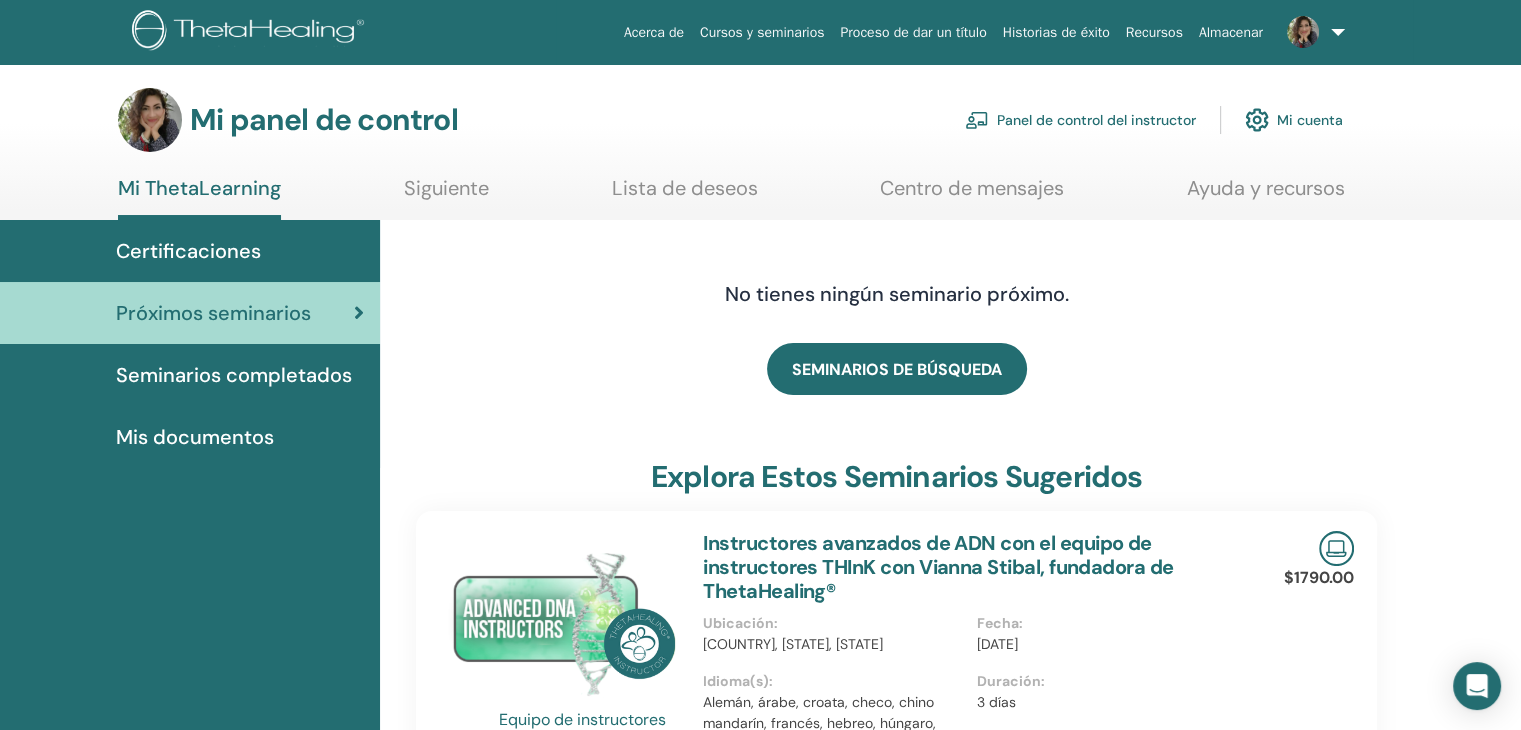 click on "Panel de control del instructor" at bounding box center [1096, 121] 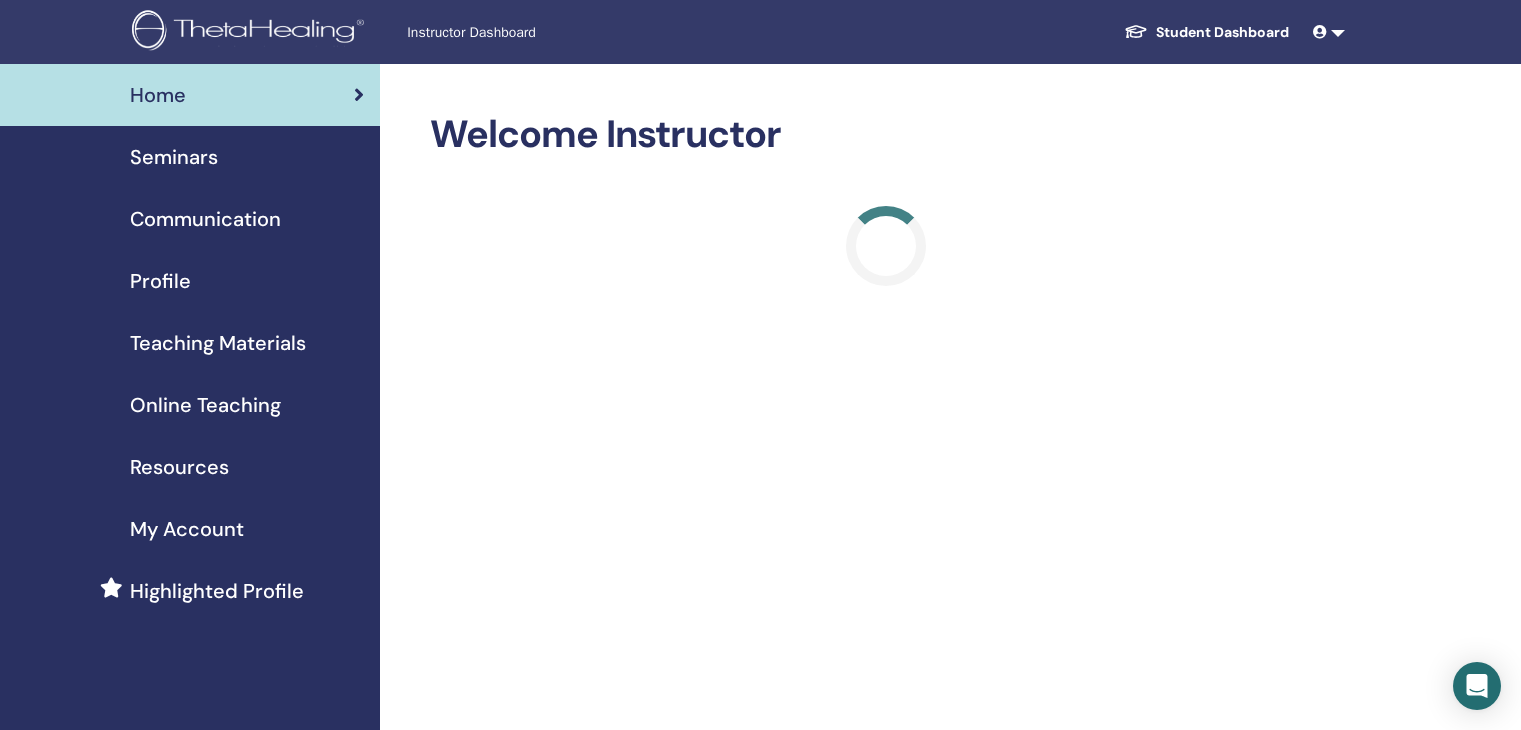 scroll, scrollTop: 0, scrollLeft: 0, axis: both 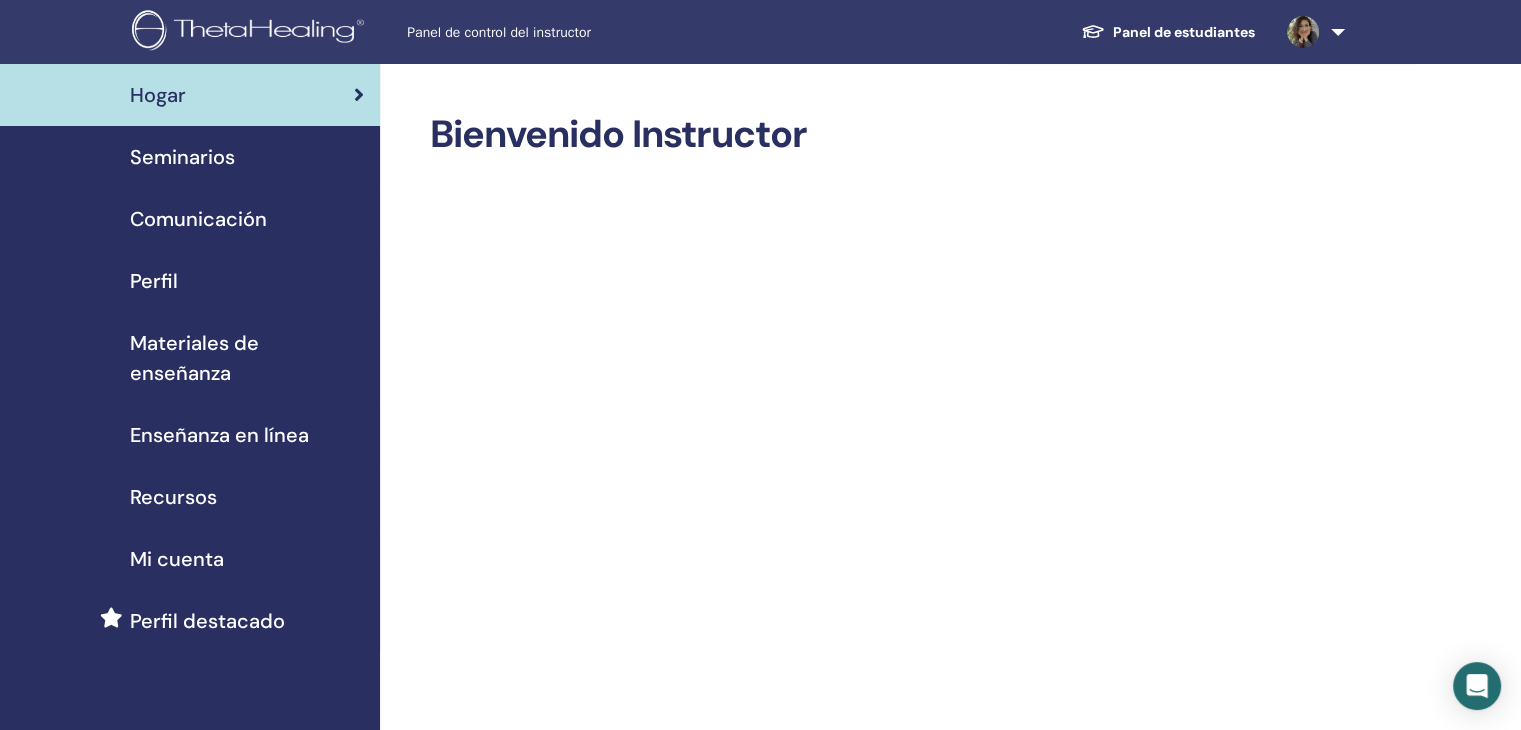 click on "Seminarios" at bounding box center (182, 157) 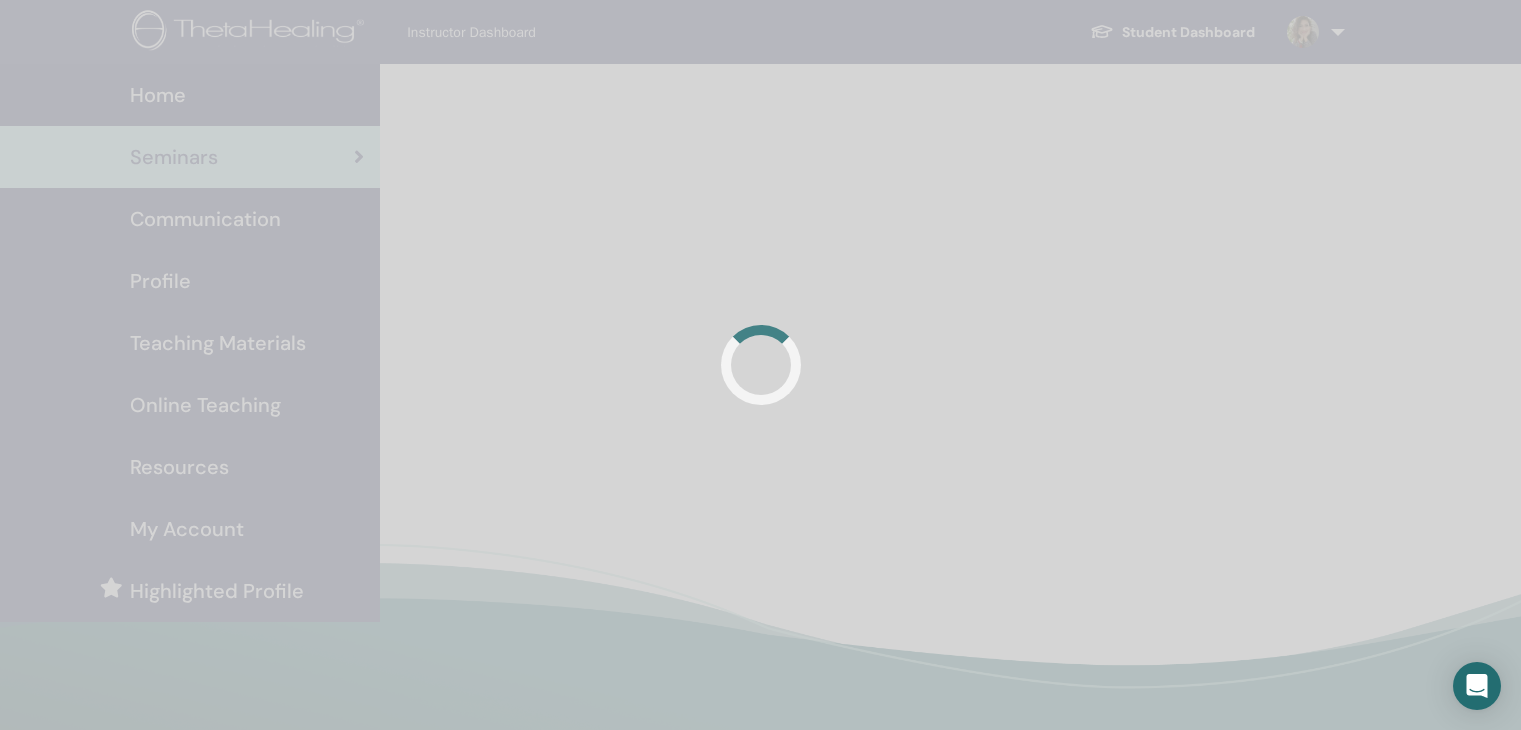 scroll, scrollTop: 0, scrollLeft: 0, axis: both 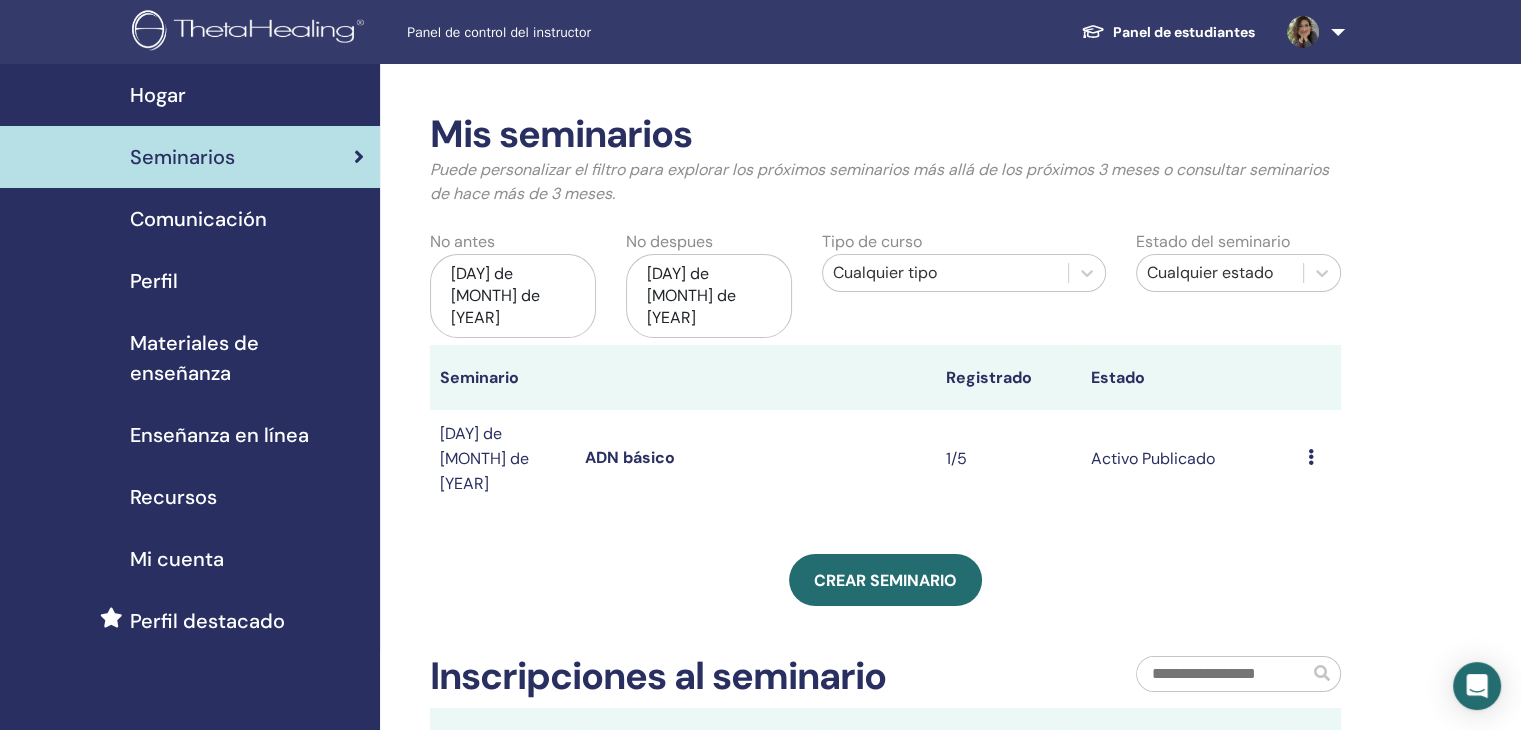 click at bounding box center [1311, 457] 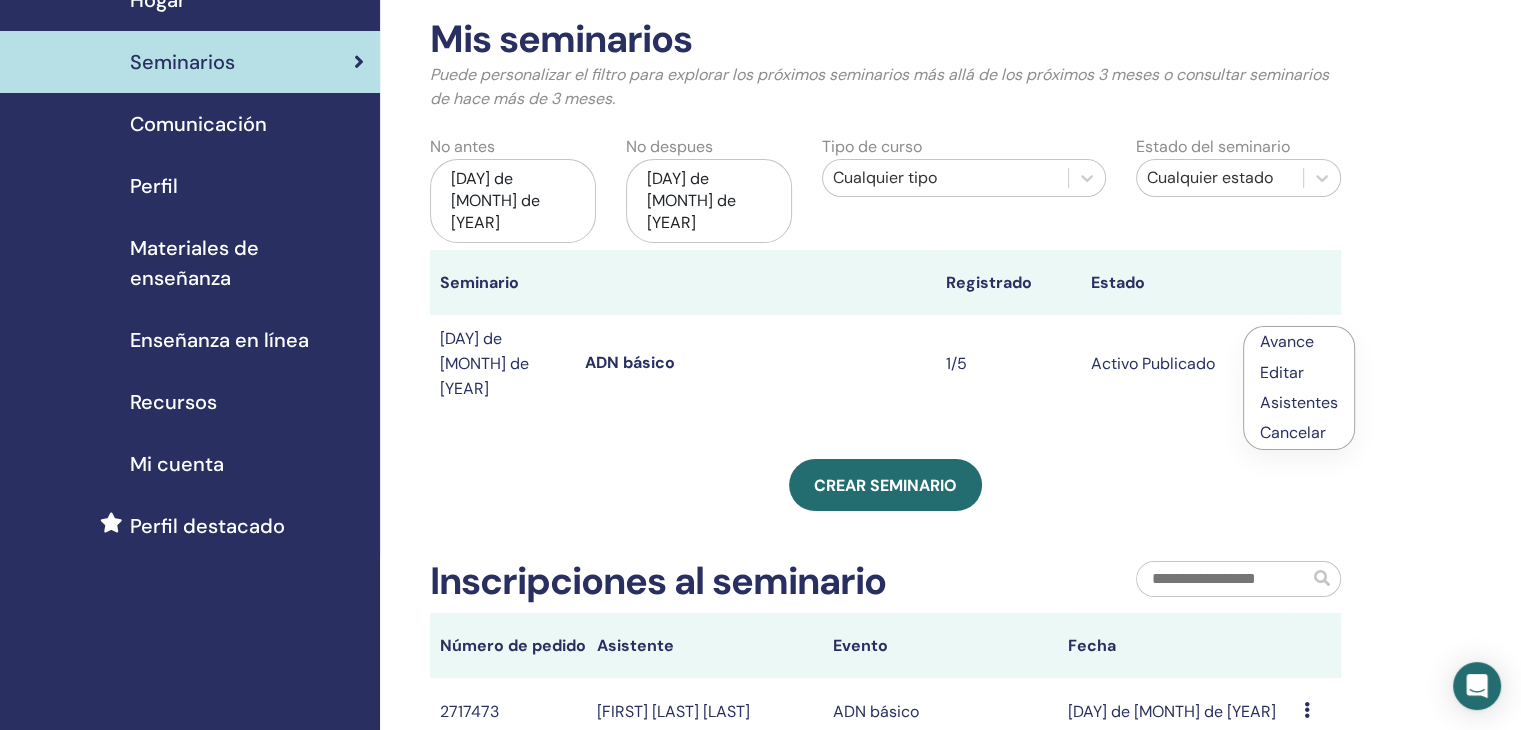 scroll, scrollTop: 84, scrollLeft: 0, axis: vertical 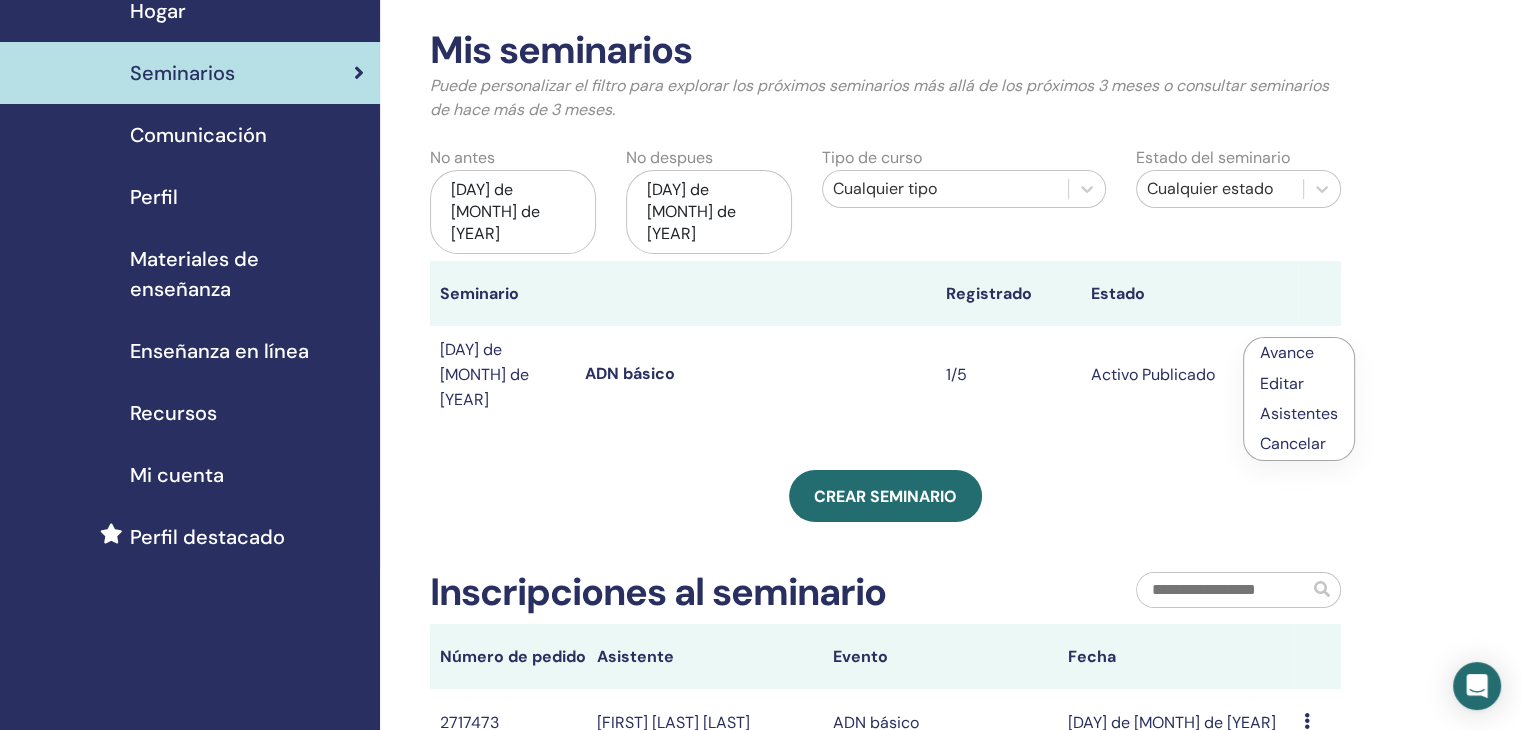 click on "Materiales de enseñanza" at bounding box center (194, 274) 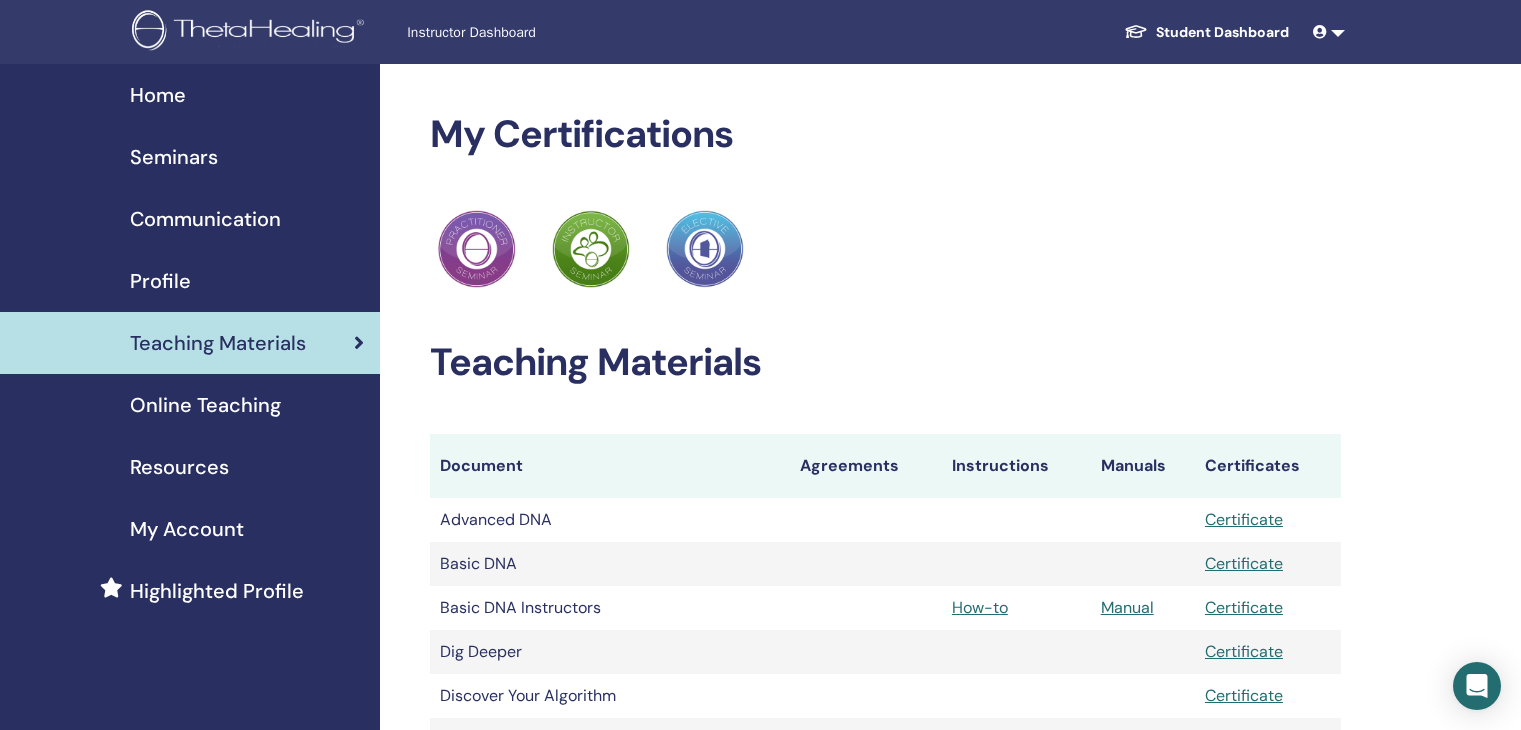scroll, scrollTop: 0, scrollLeft: 0, axis: both 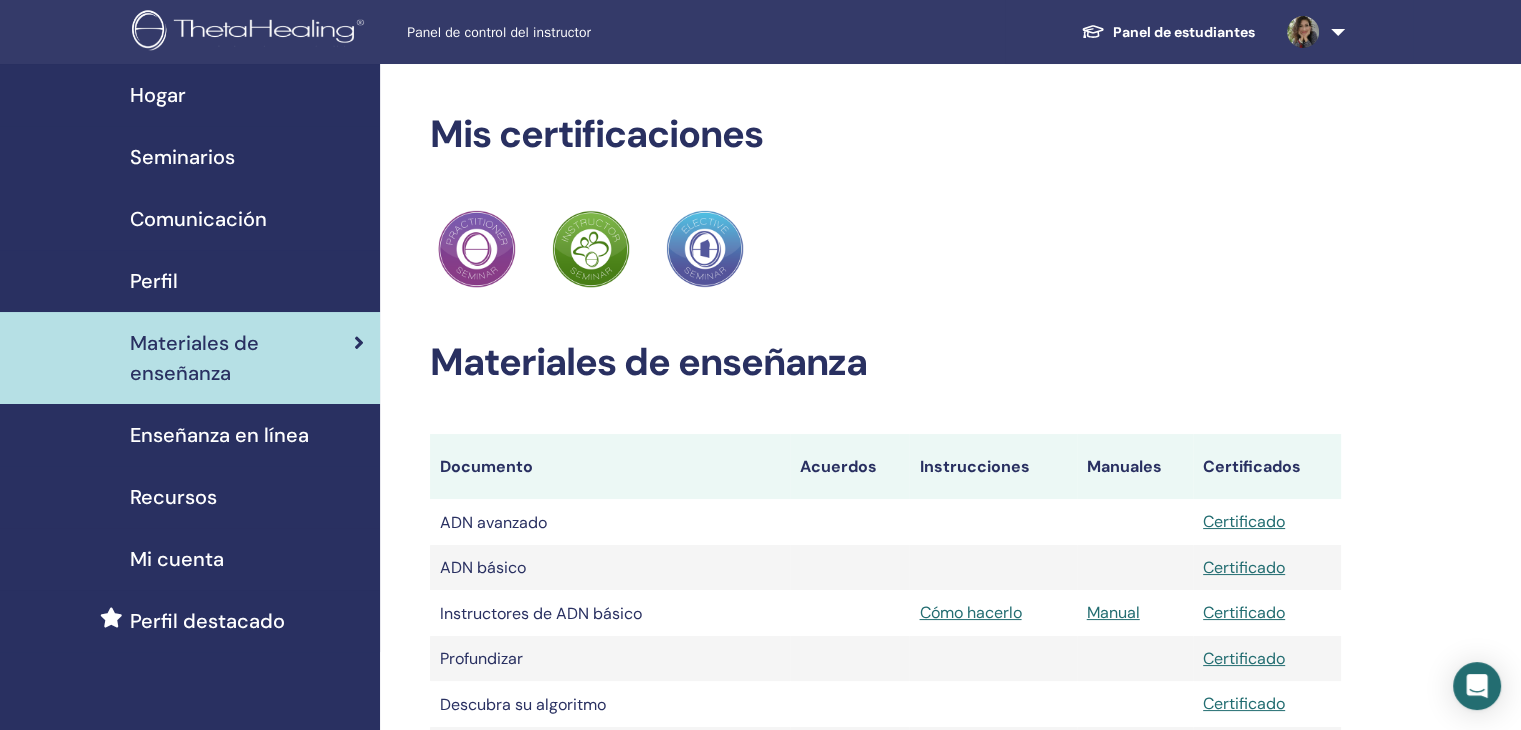 click on "Mi cuenta" at bounding box center [177, 559] 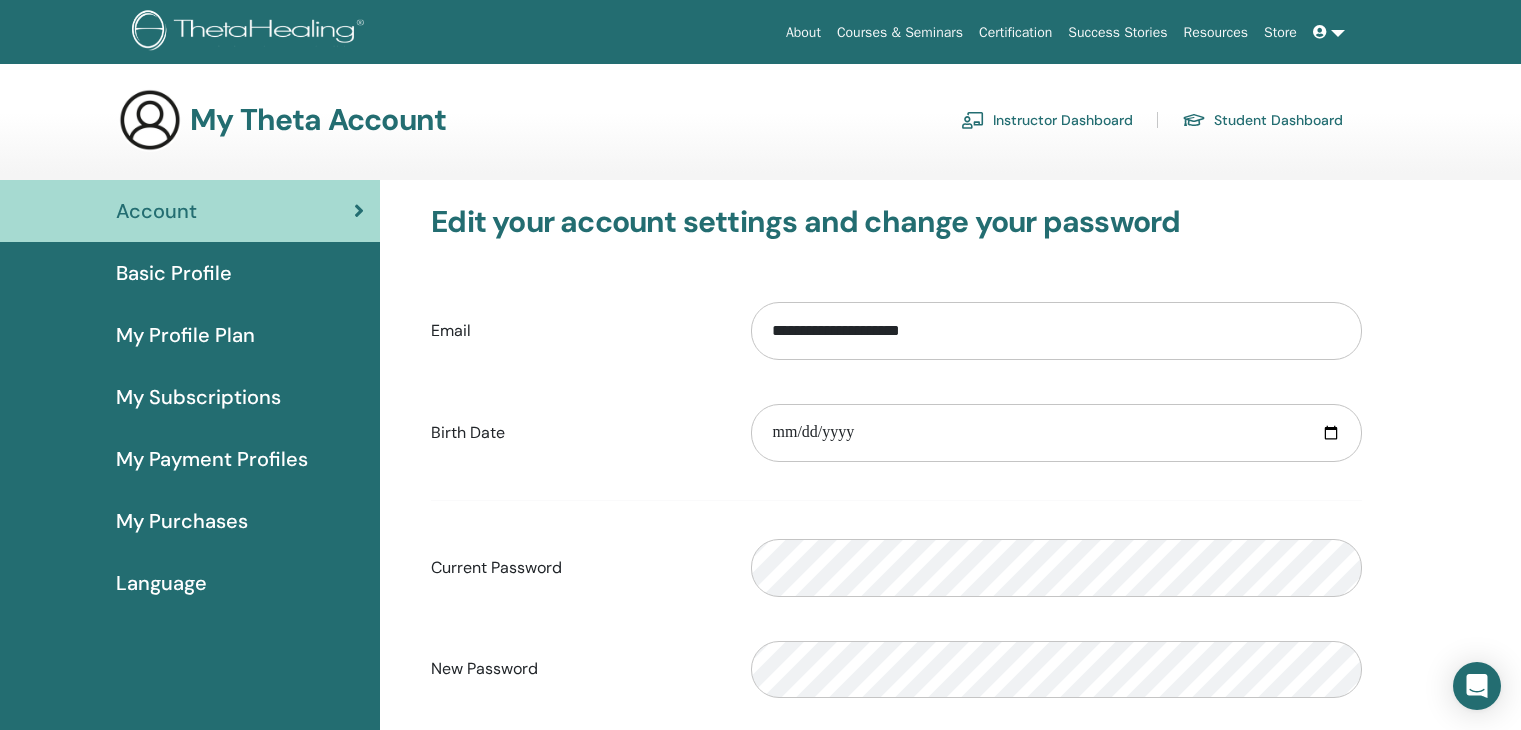 scroll, scrollTop: 0, scrollLeft: 0, axis: both 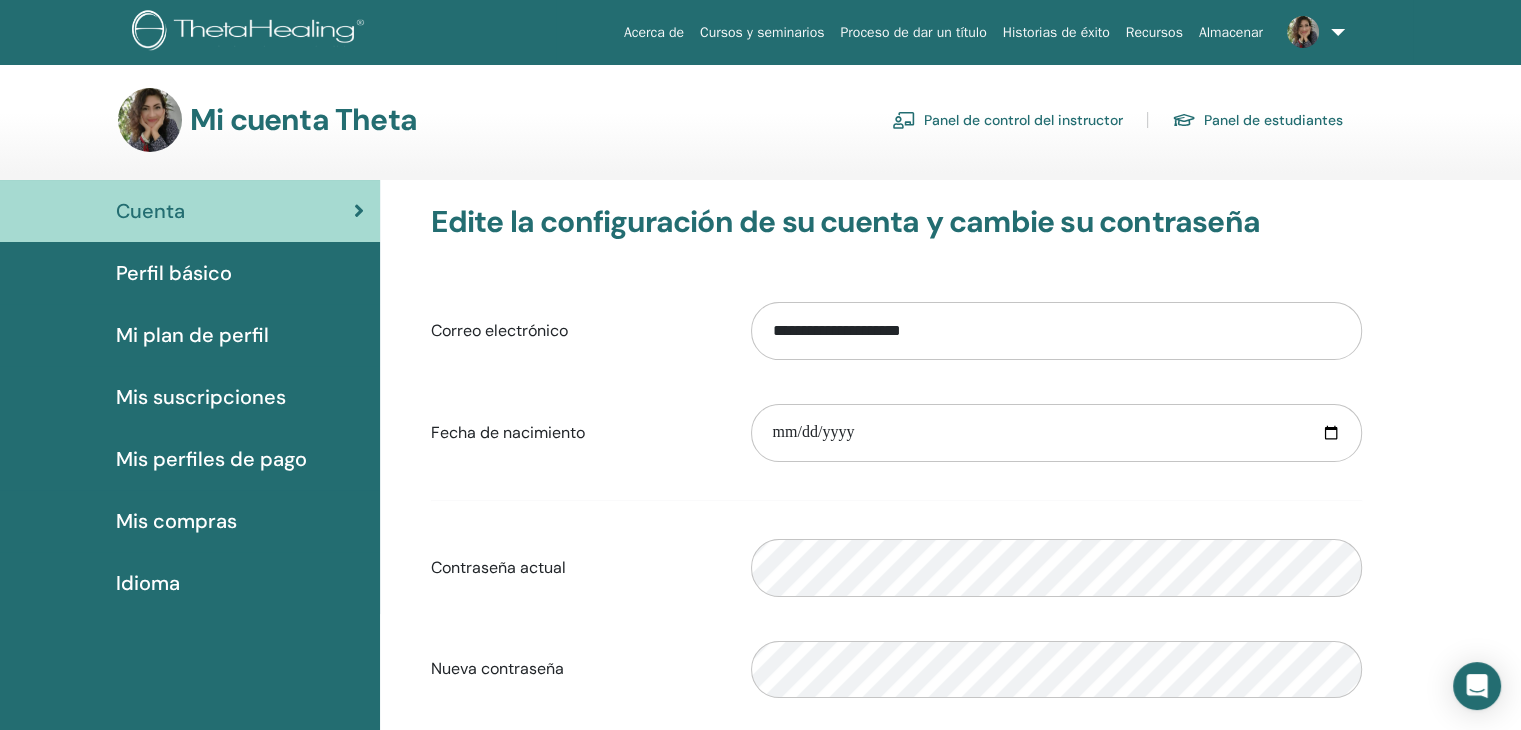click on "Mi plan de perfil" at bounding box center (192, 335) 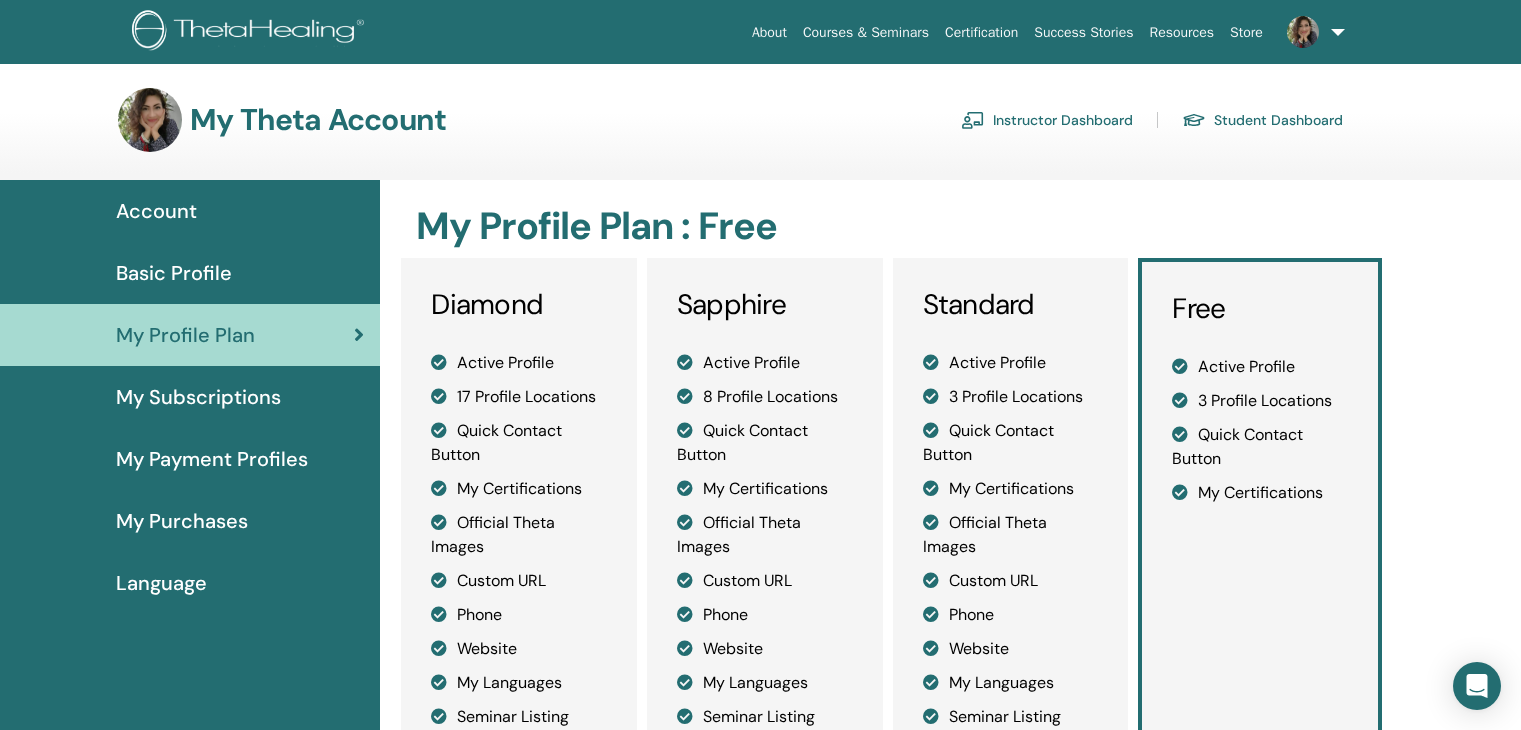 scroll, scrollTop: 0, scrollLeft: 0, axis: both 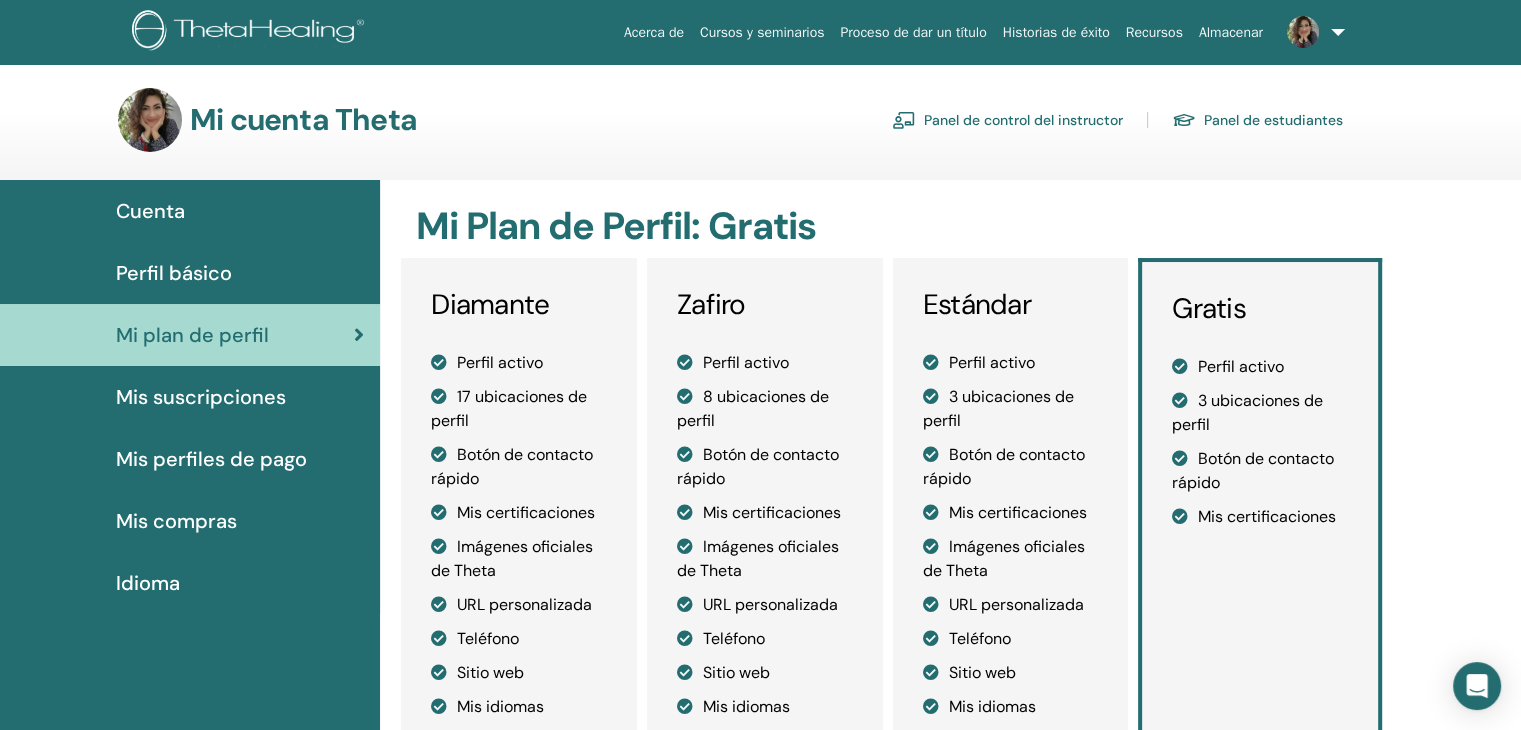 click on "Panel de control del instructor" at bounding box center (1023, 121) 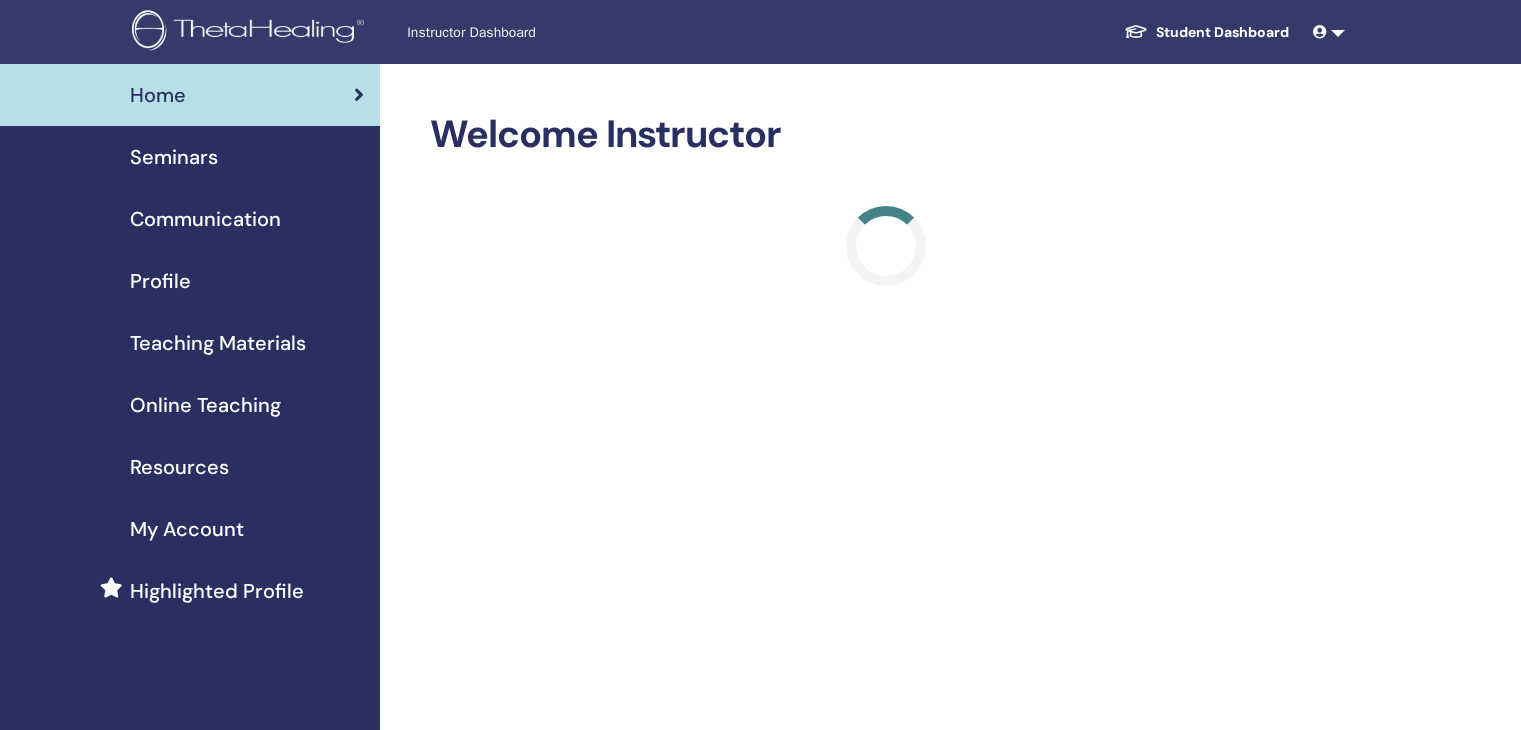 scroll, scrollTop: 0, scrollLeft: 0, axis: both 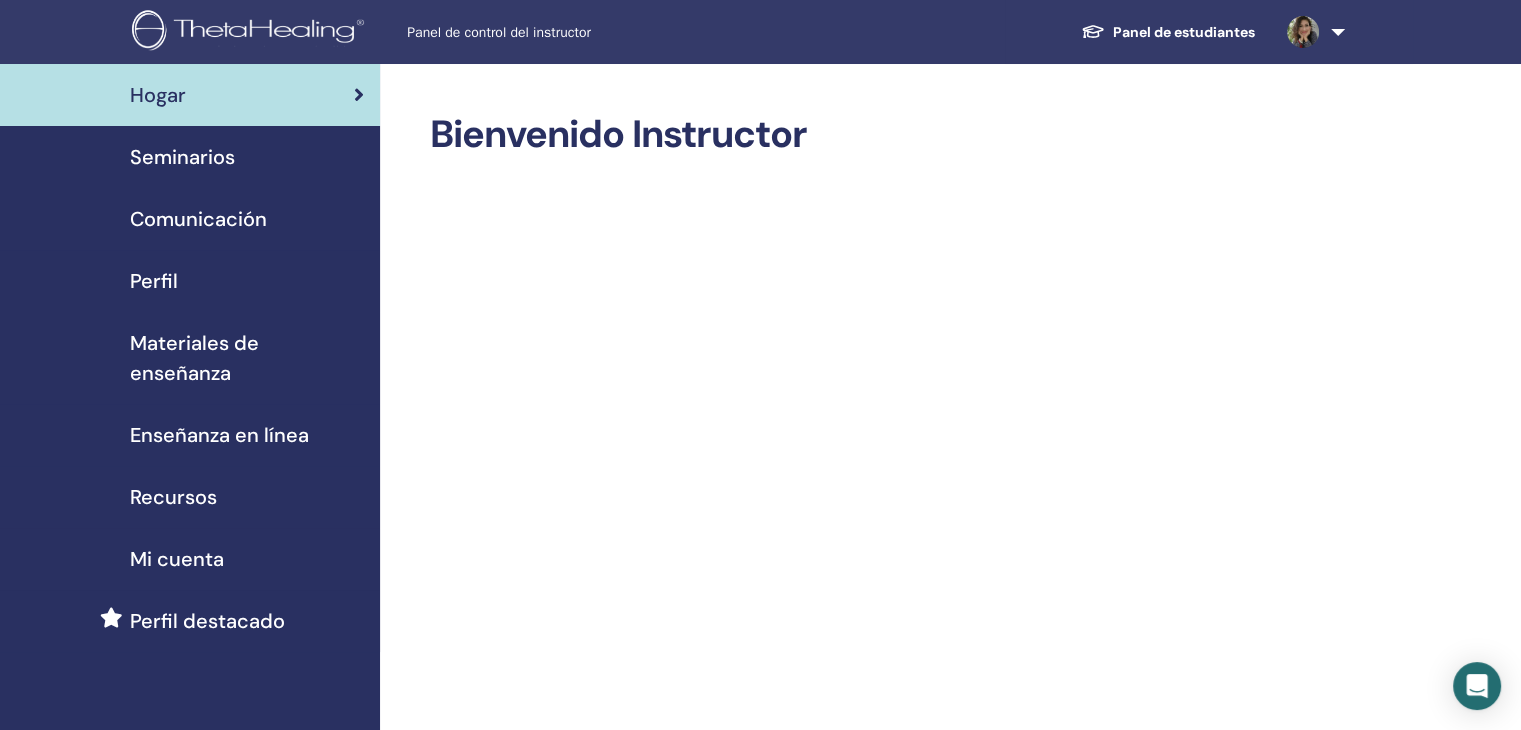 click on "Comunicación" at bounding box center [198, 219] 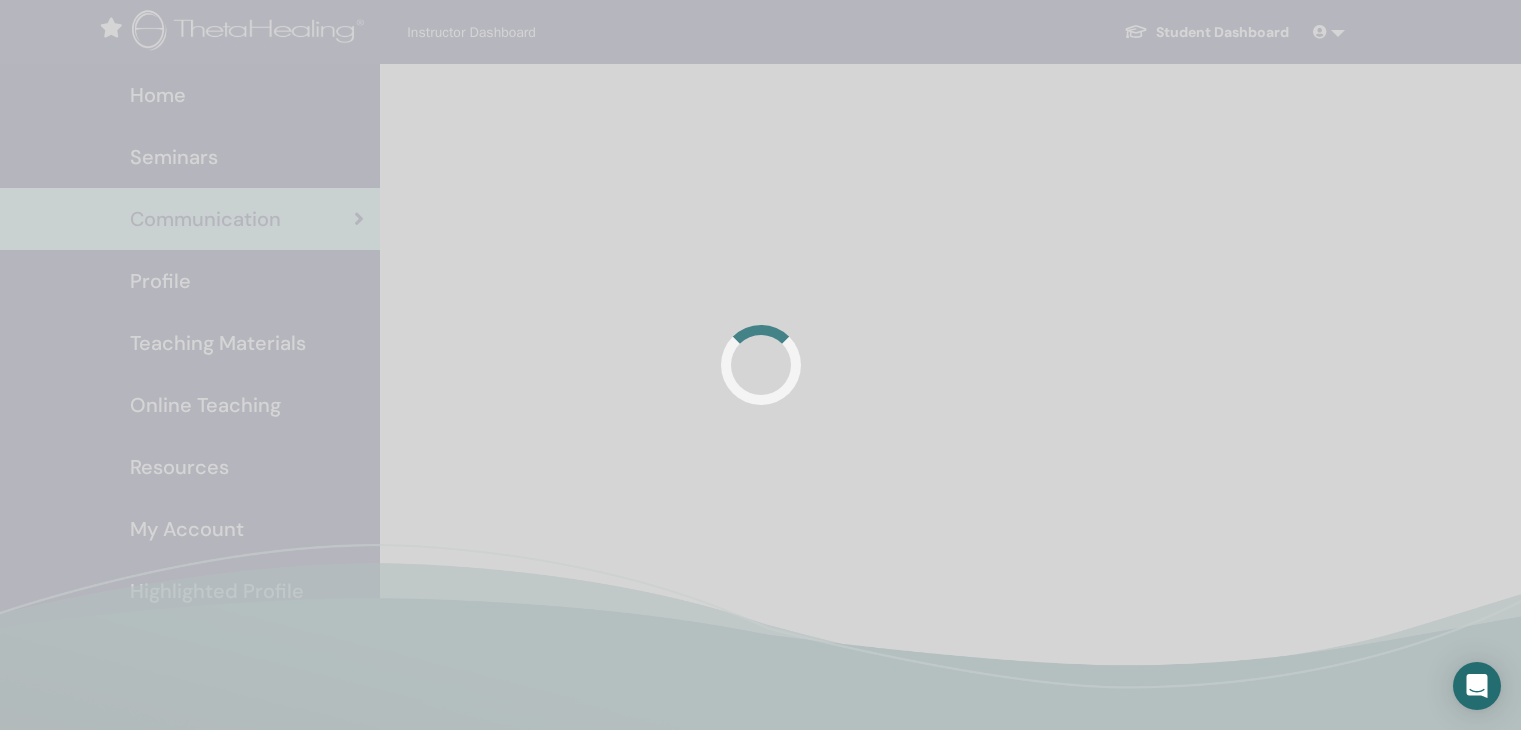 scroll, scrollTop: 0, scrollLeft: 0, axis: both 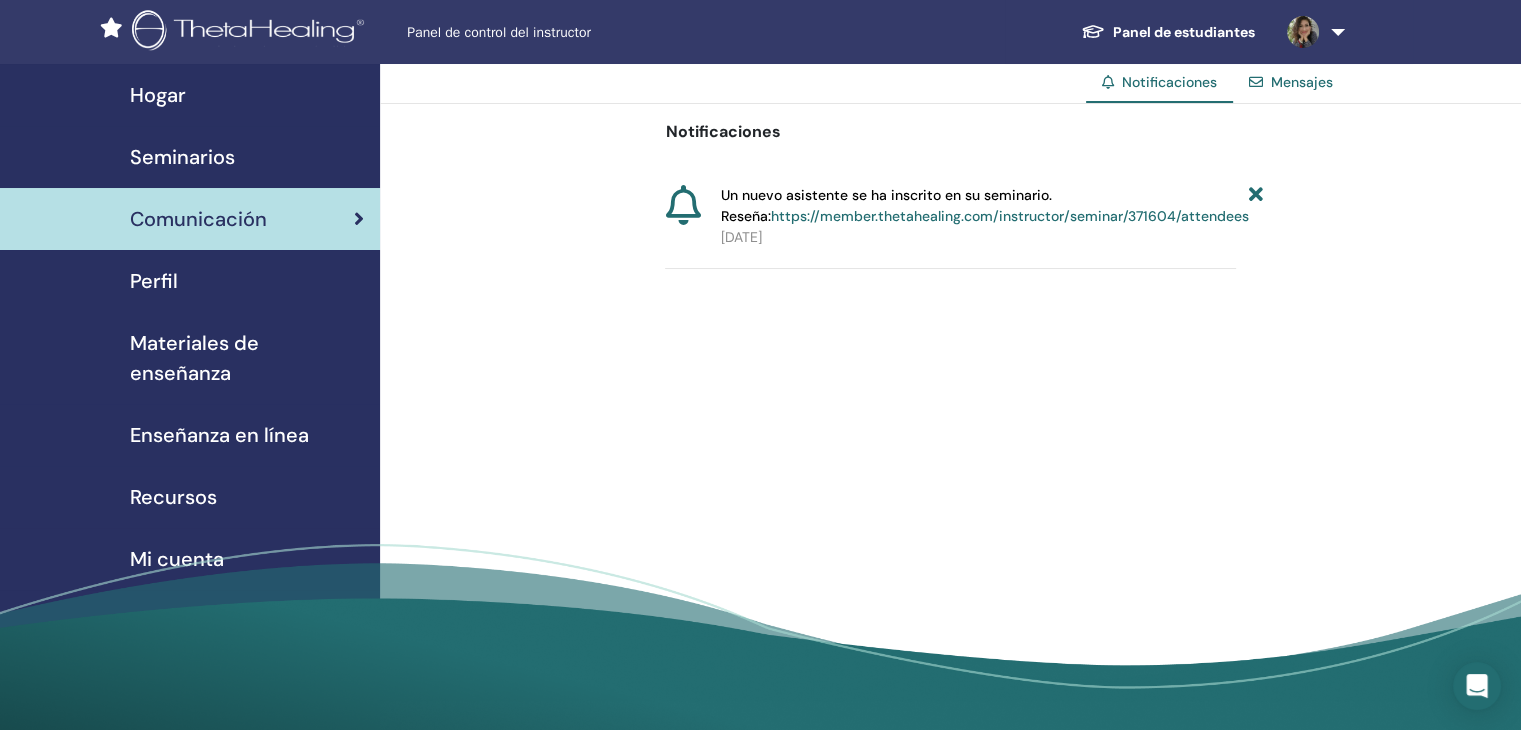 click on "https://member.thetahealing.com/instructor/seminar/371604/attendees" at bounding box center (1010, 216) 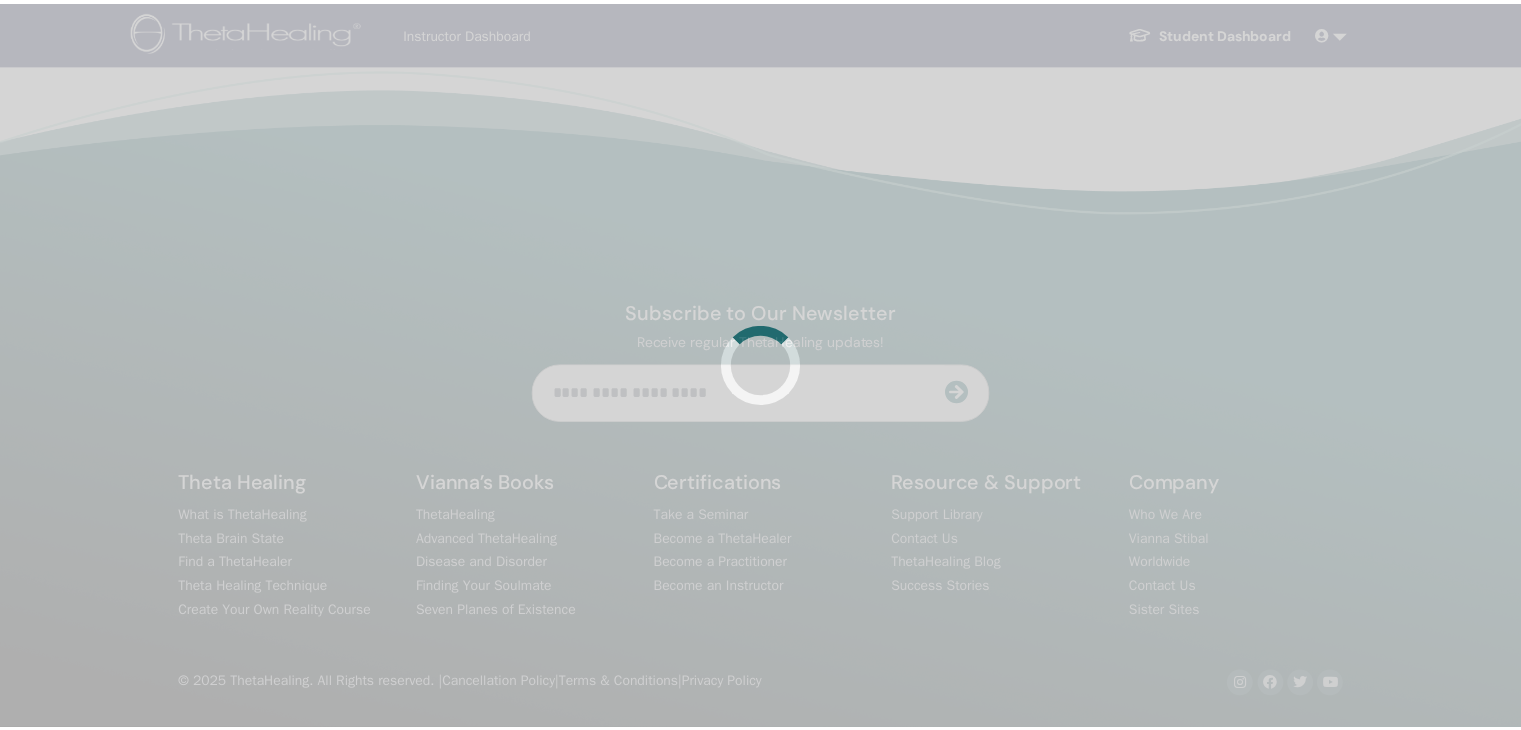 scroll, scrollTop: 0, scrollLeft: 0, axis: both 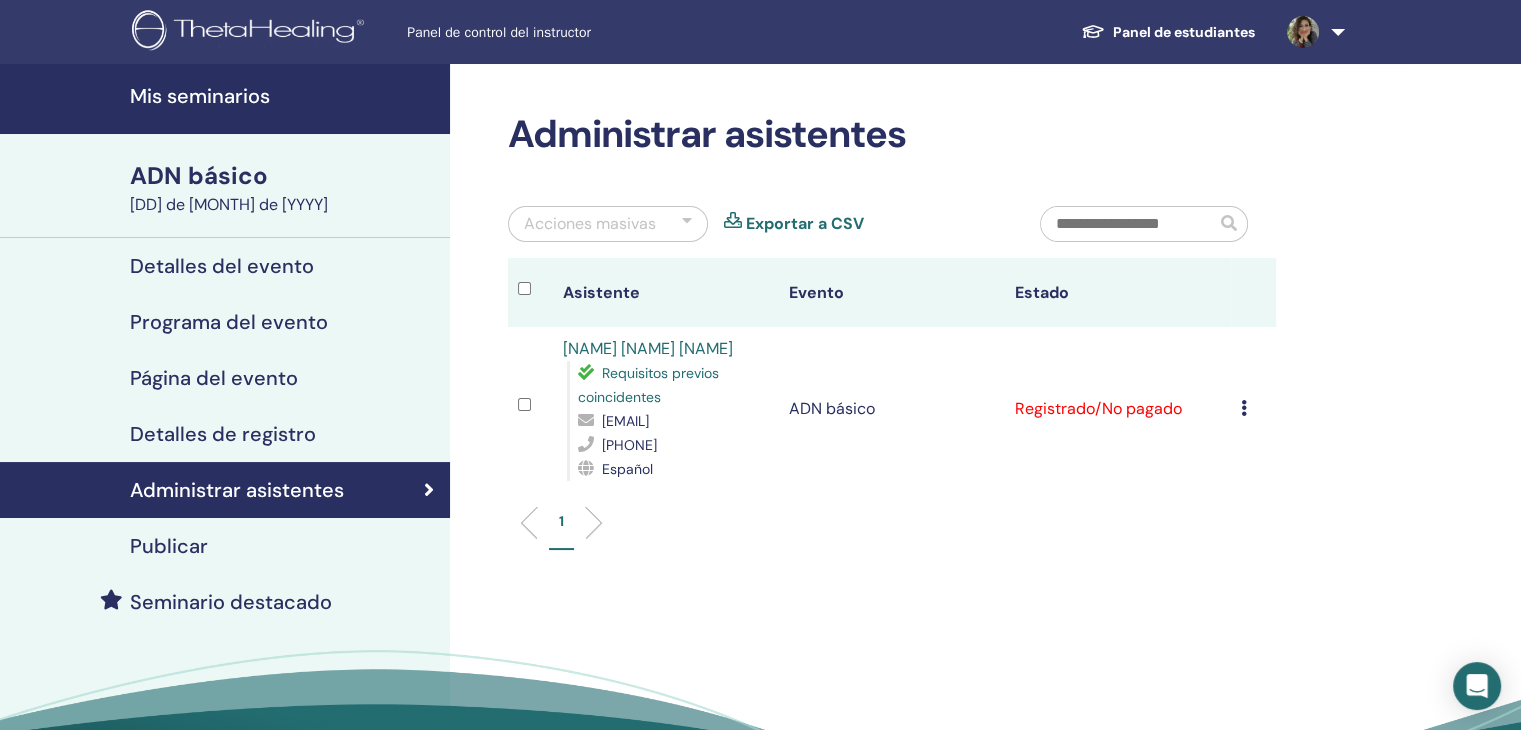 click at bounding box center [1244, 408] 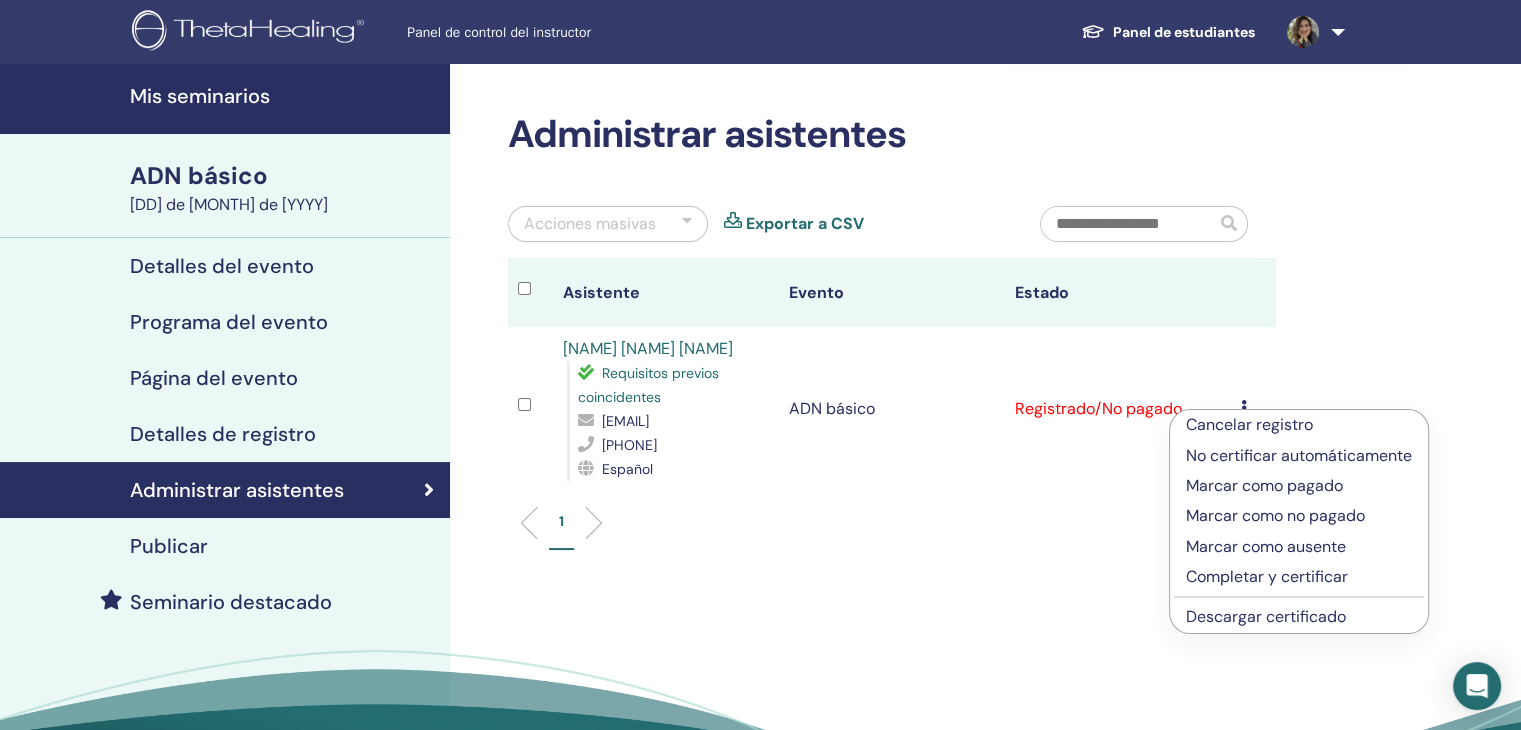 click on "Detalles del evento" at bounding box center (222, 266) 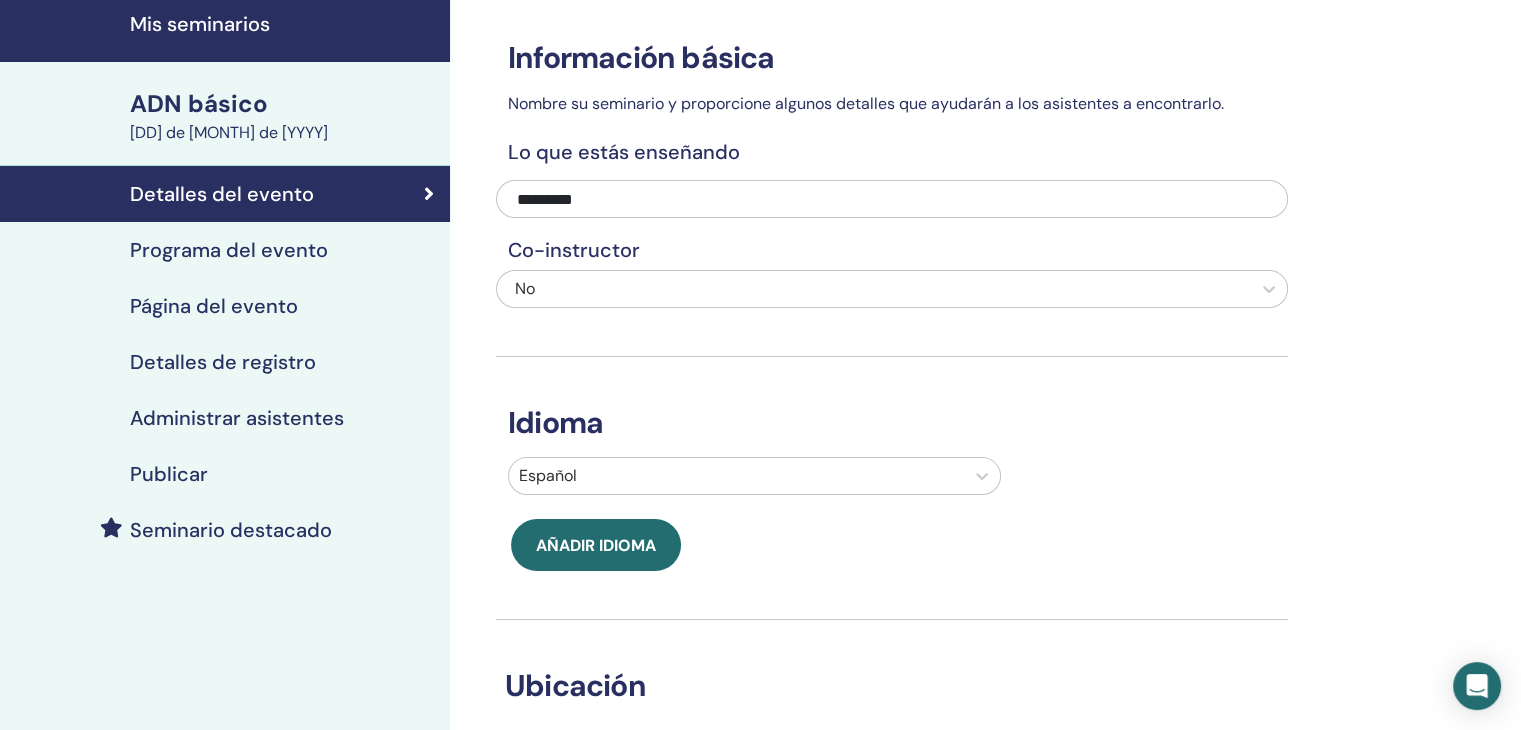 scroll, scrollTop: 58, scrollLeft: 0, axis: vertical 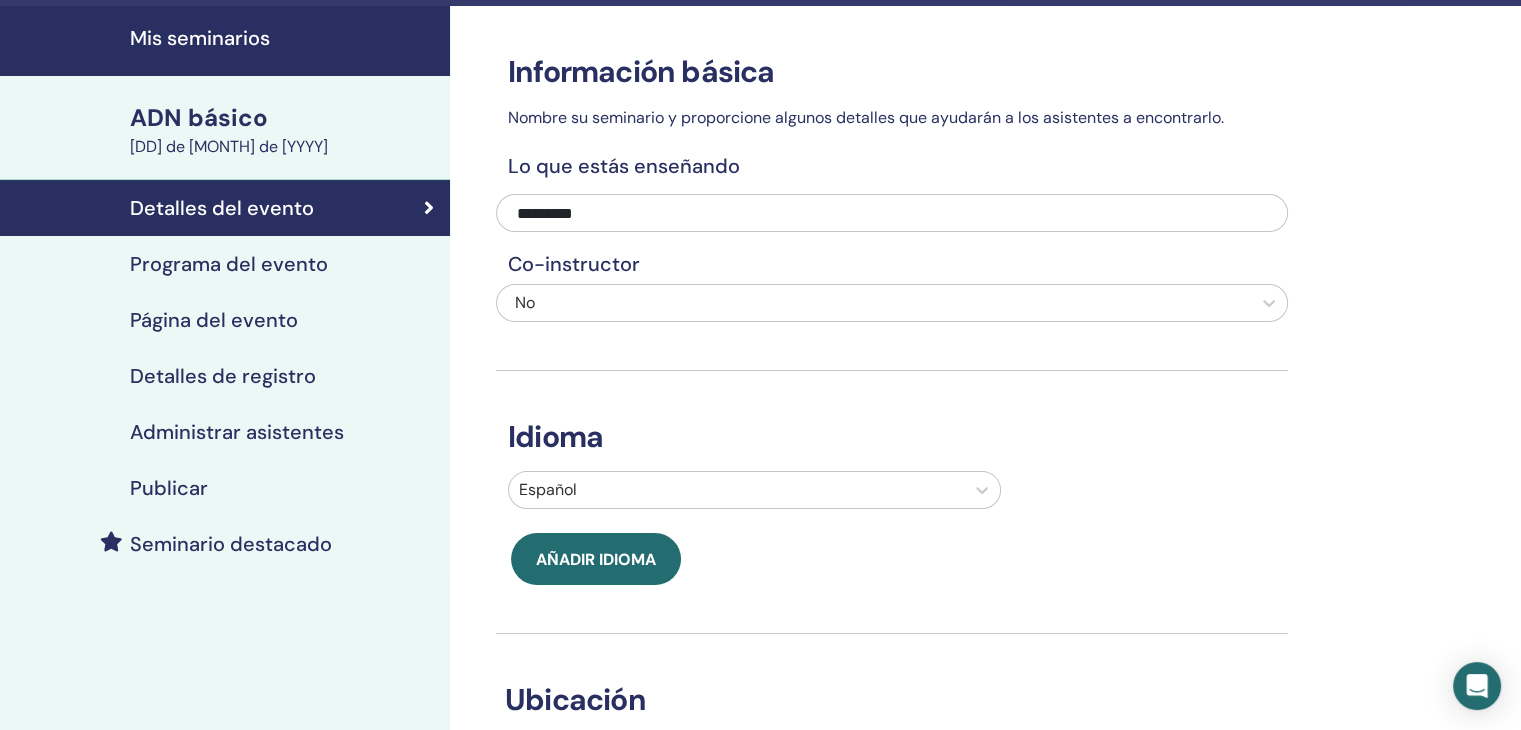 click on "Programa del evento" at bounding box center [229, 264] 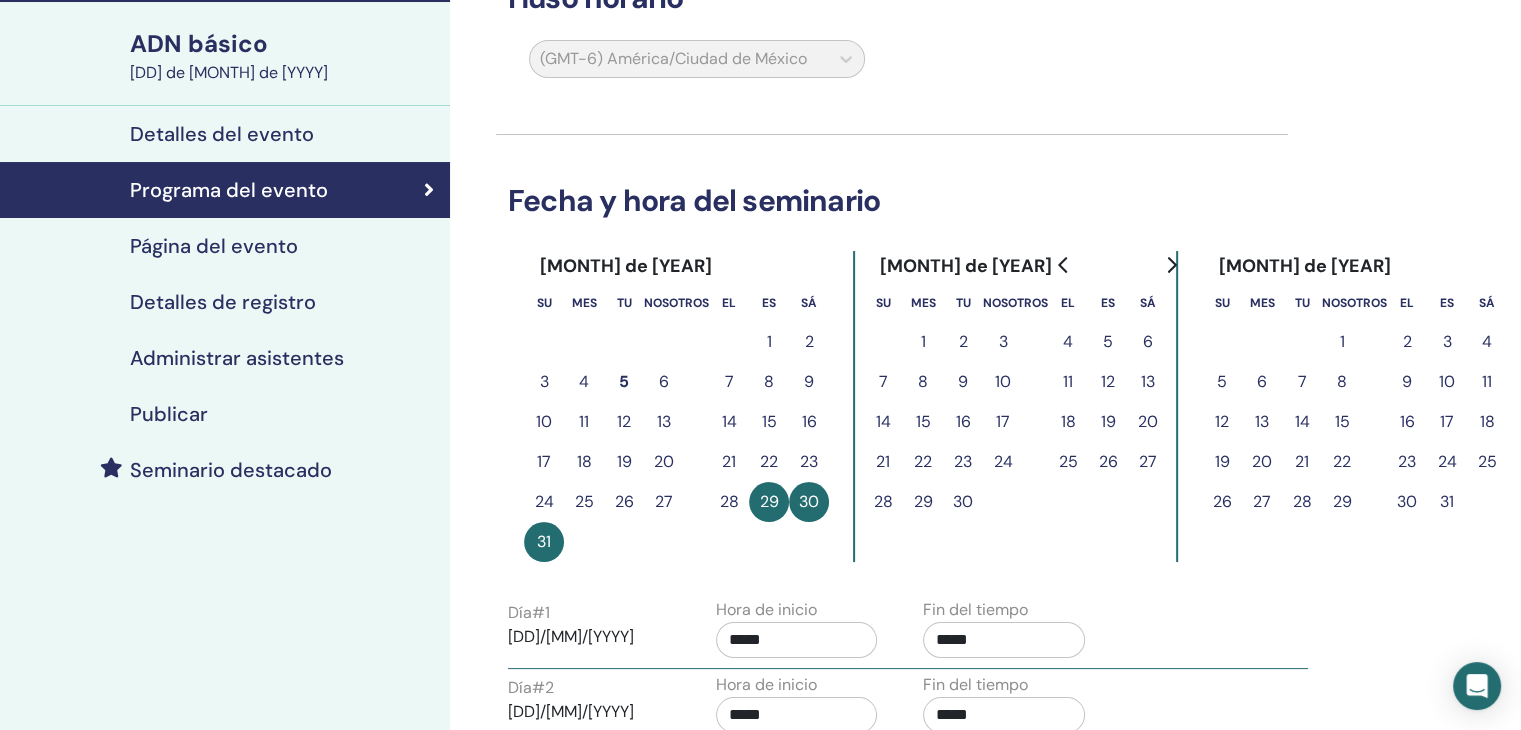 scroll, scrollTop: 128, scrollLeft: 0, axis: vertical 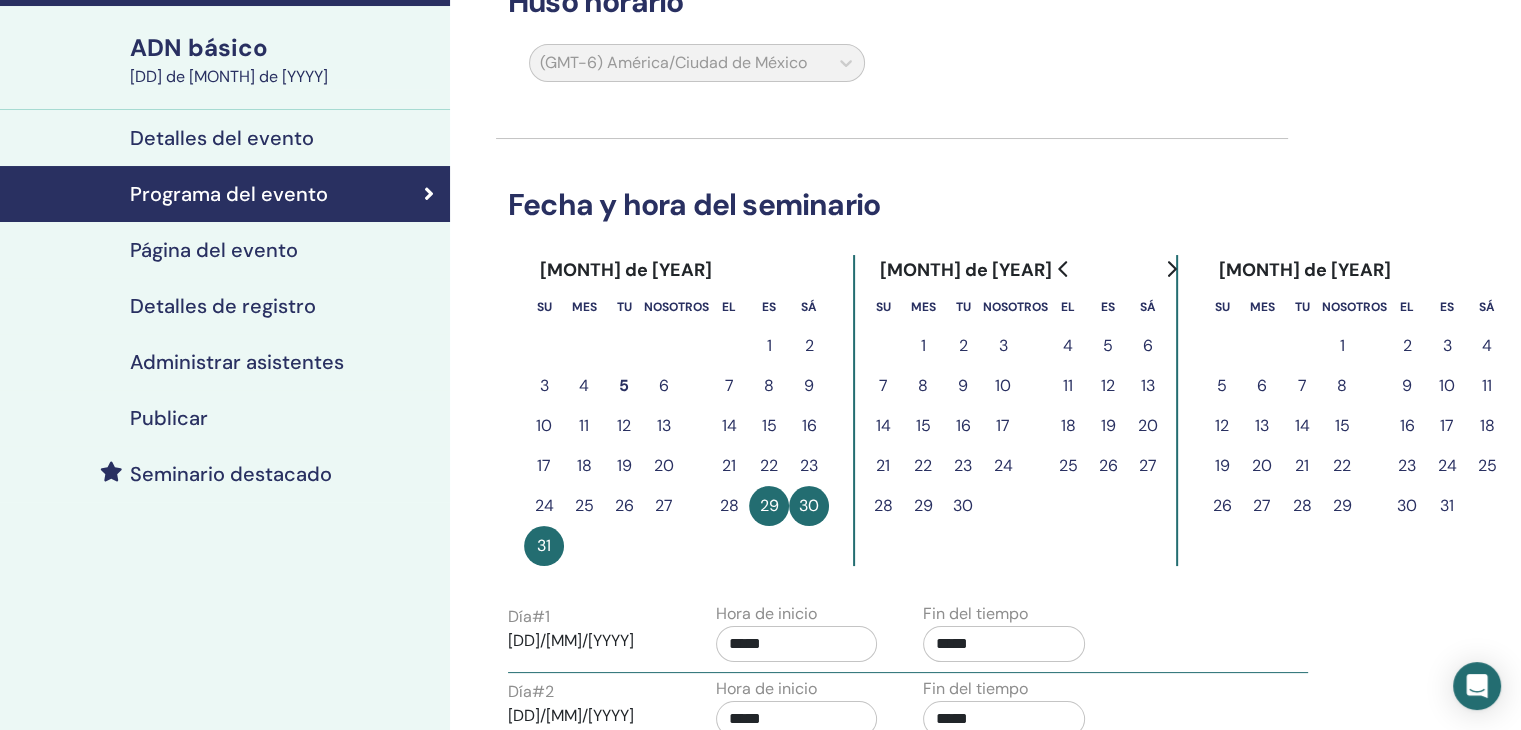 click on "Página del evento" at bounding box center [214, 250] 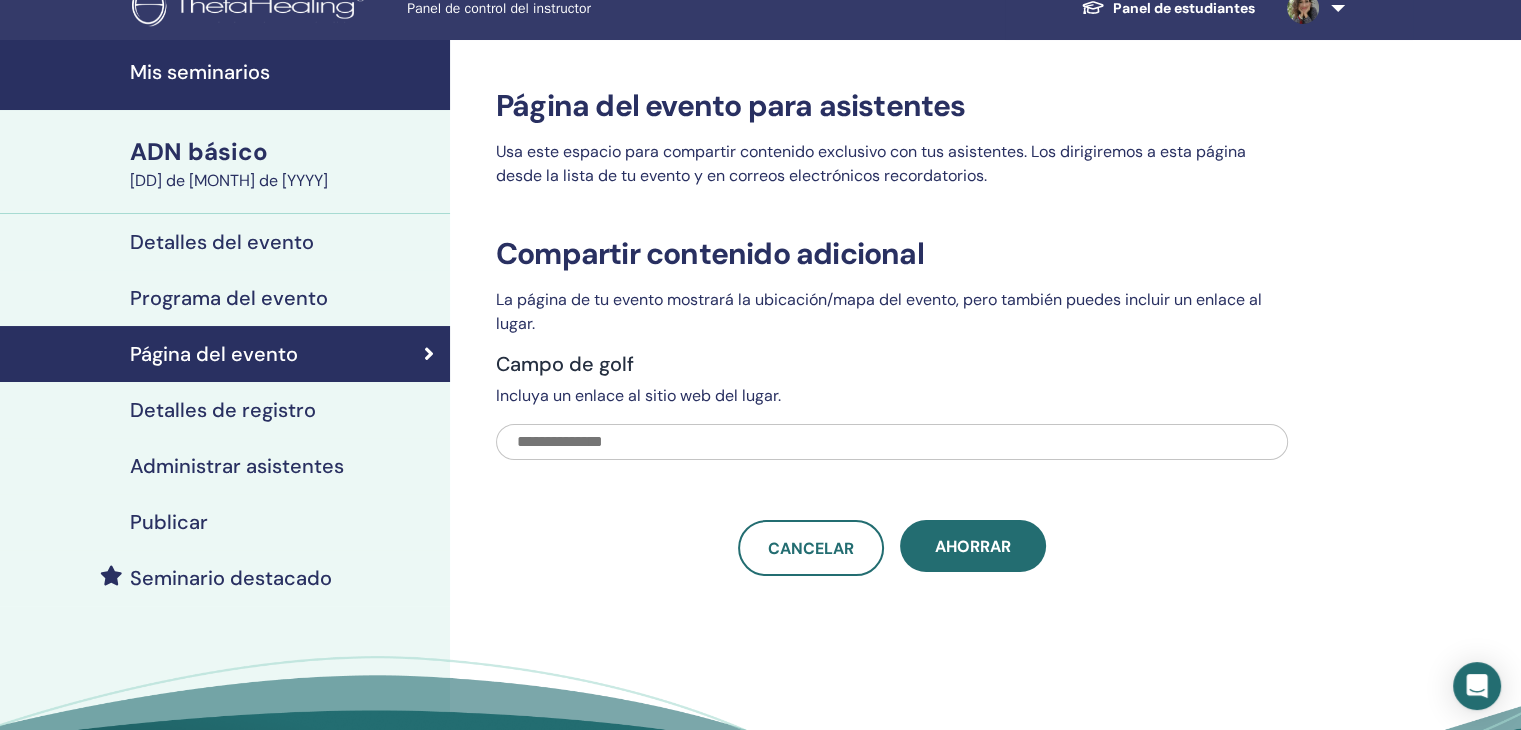 scroll, scrollTop: 0, scrollLeft: 0, axis: both 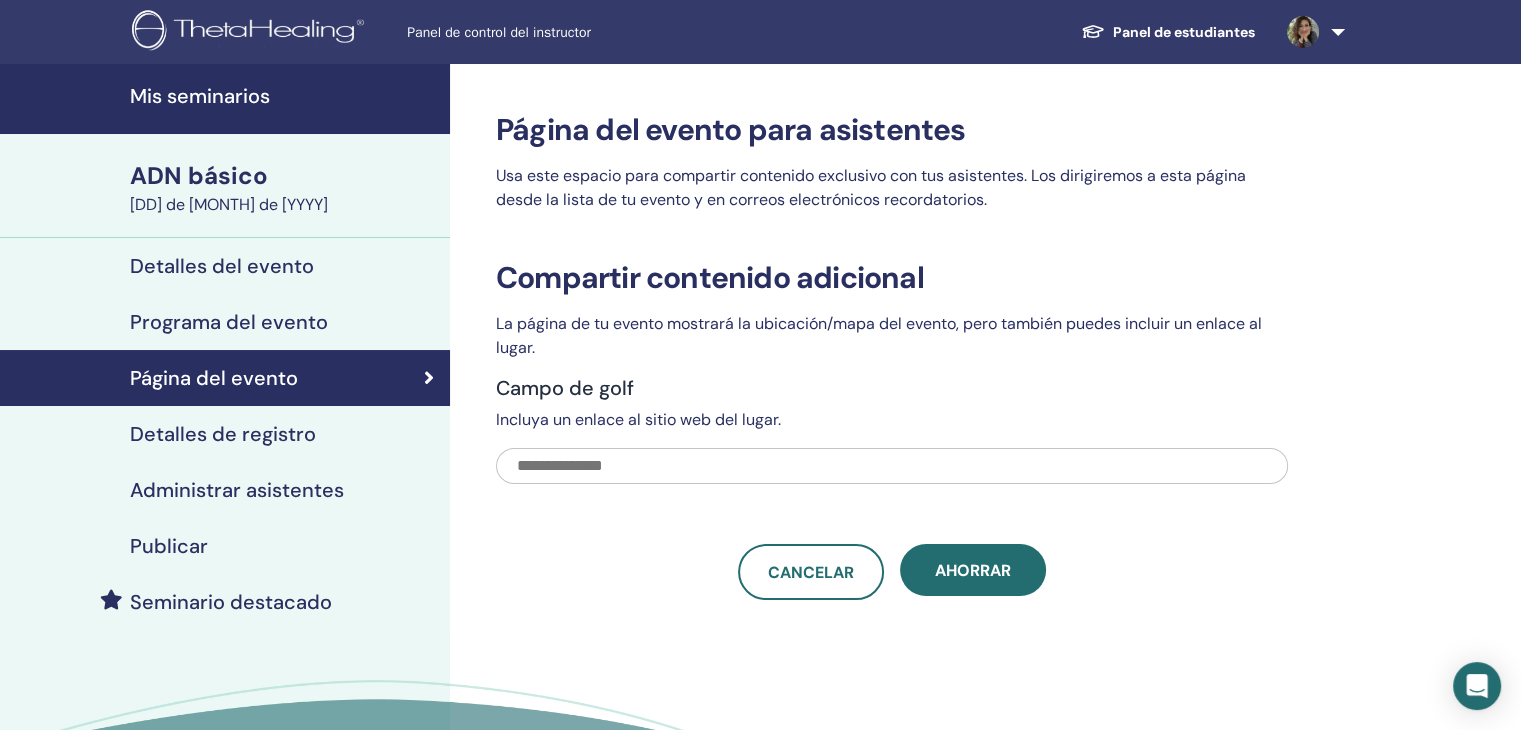 click on "Detalles de registro" at bounding box center (225, 434) 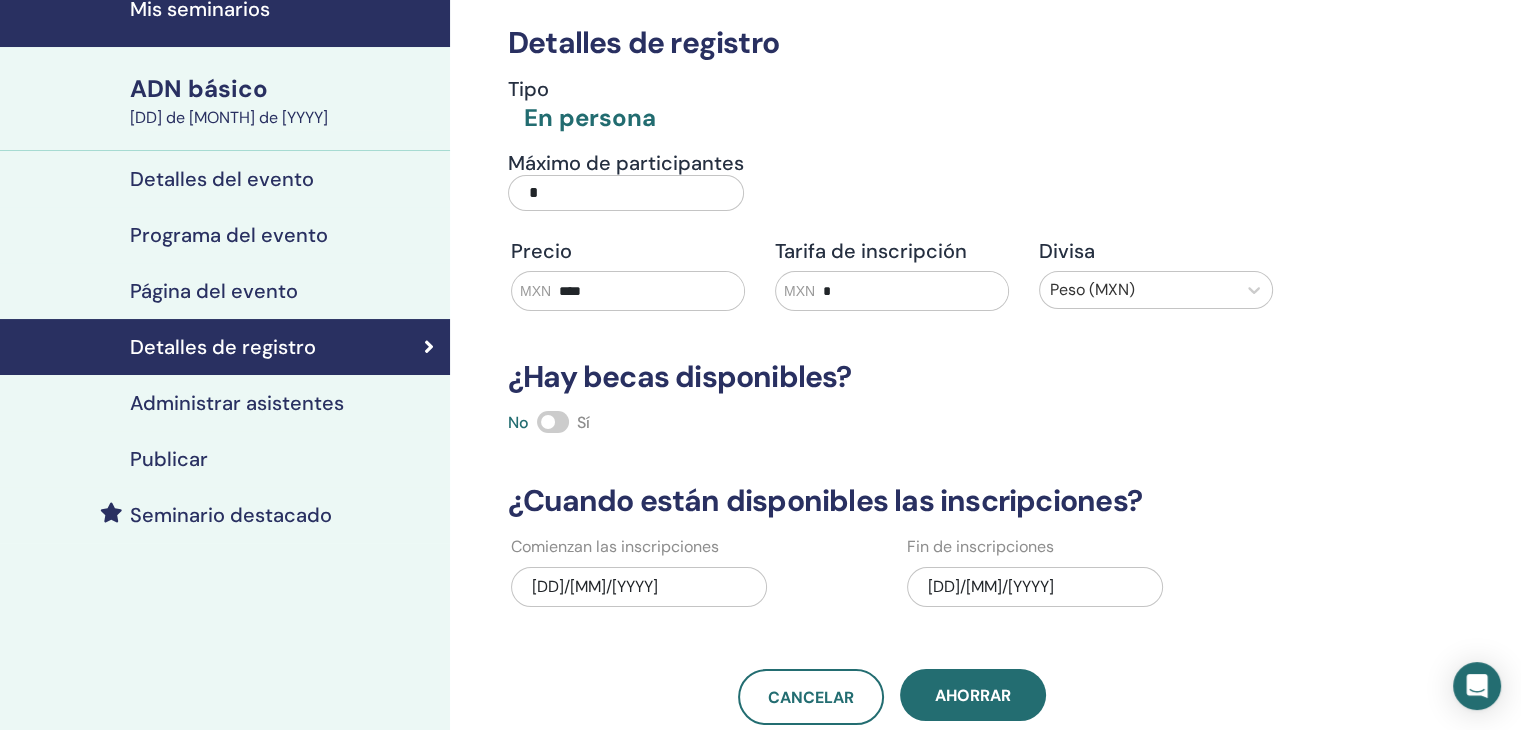scroll, scrollTop: 84, scrollLeft: 0, axis: vertical 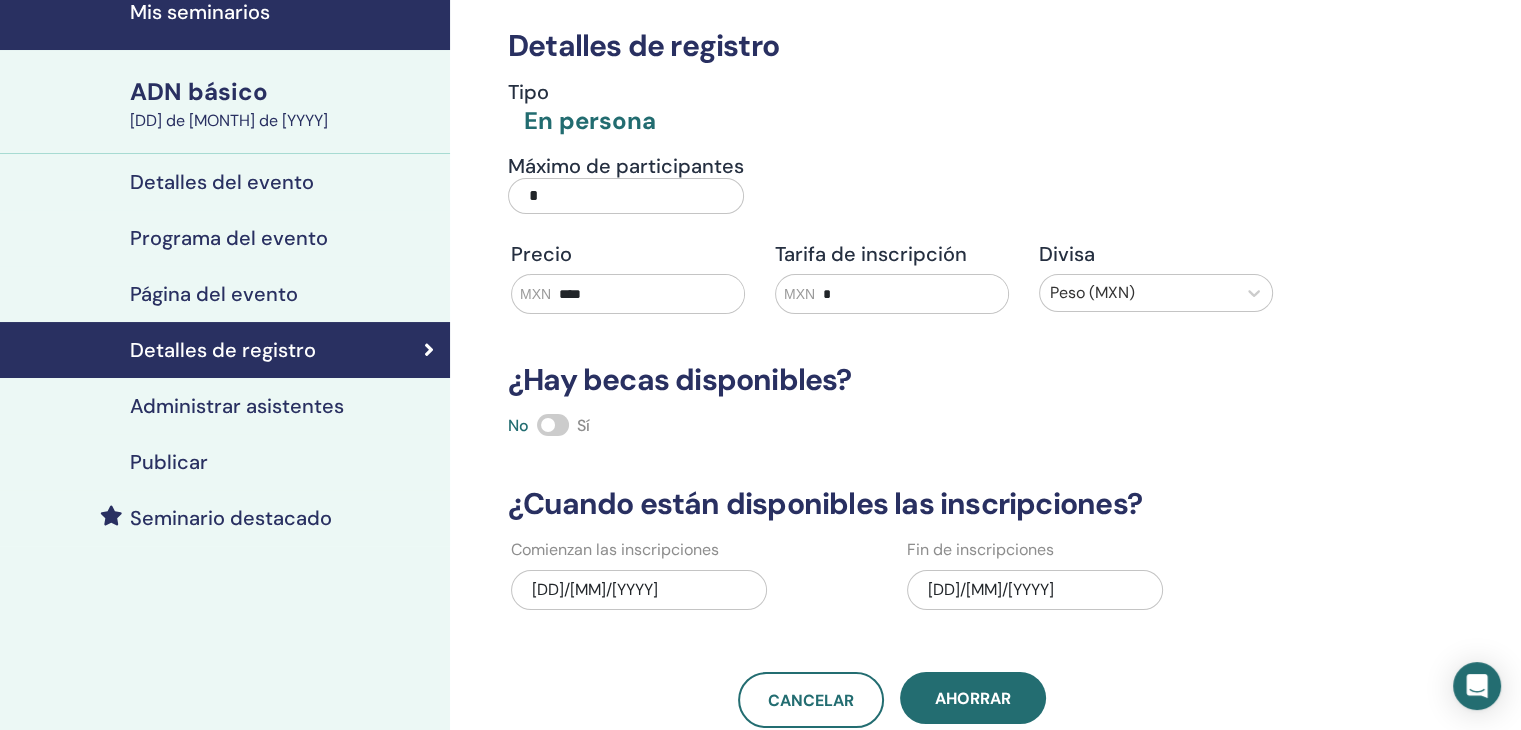 click on "Administrar asistentes" at bounding box center (237, 406) 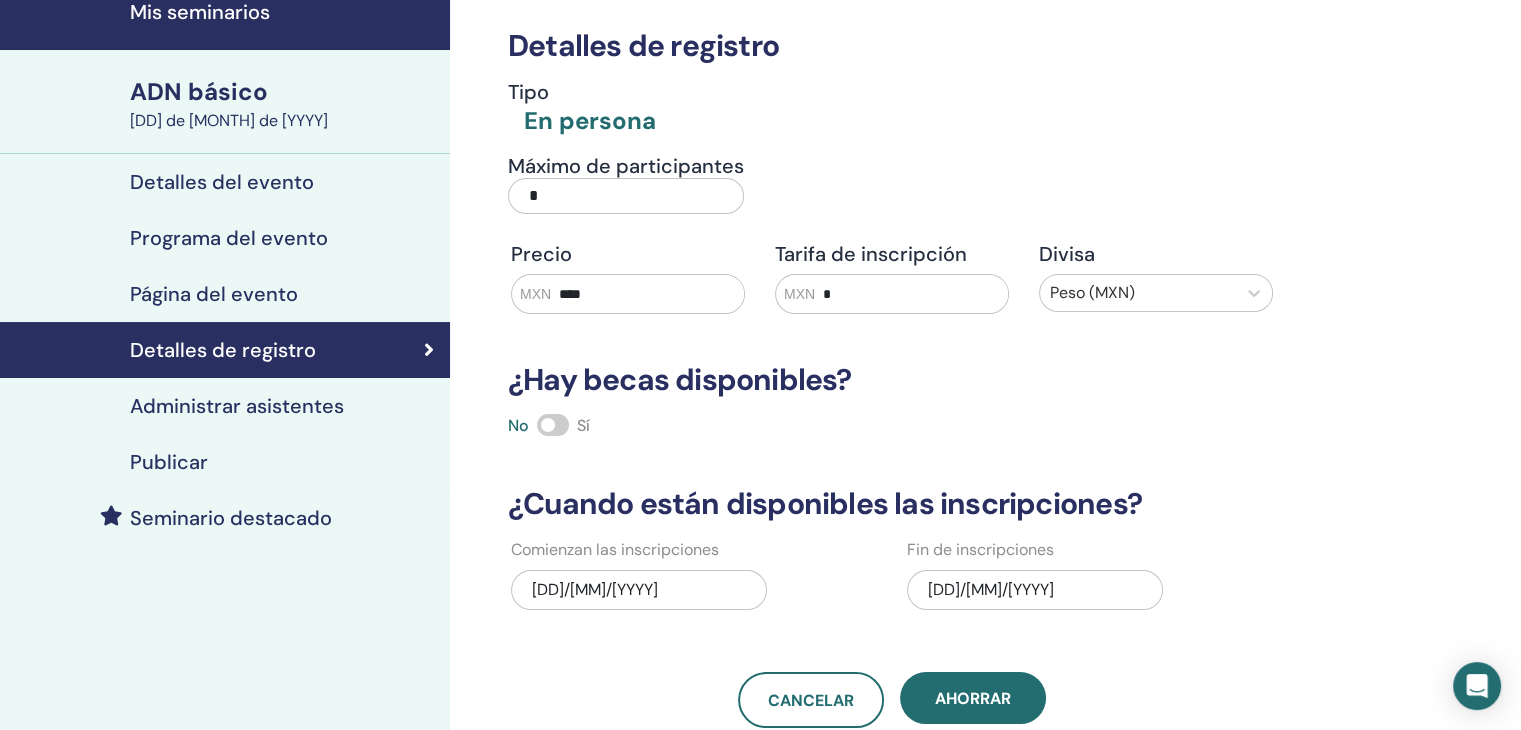 click on "Publicar" at bounding box center (169, 462) 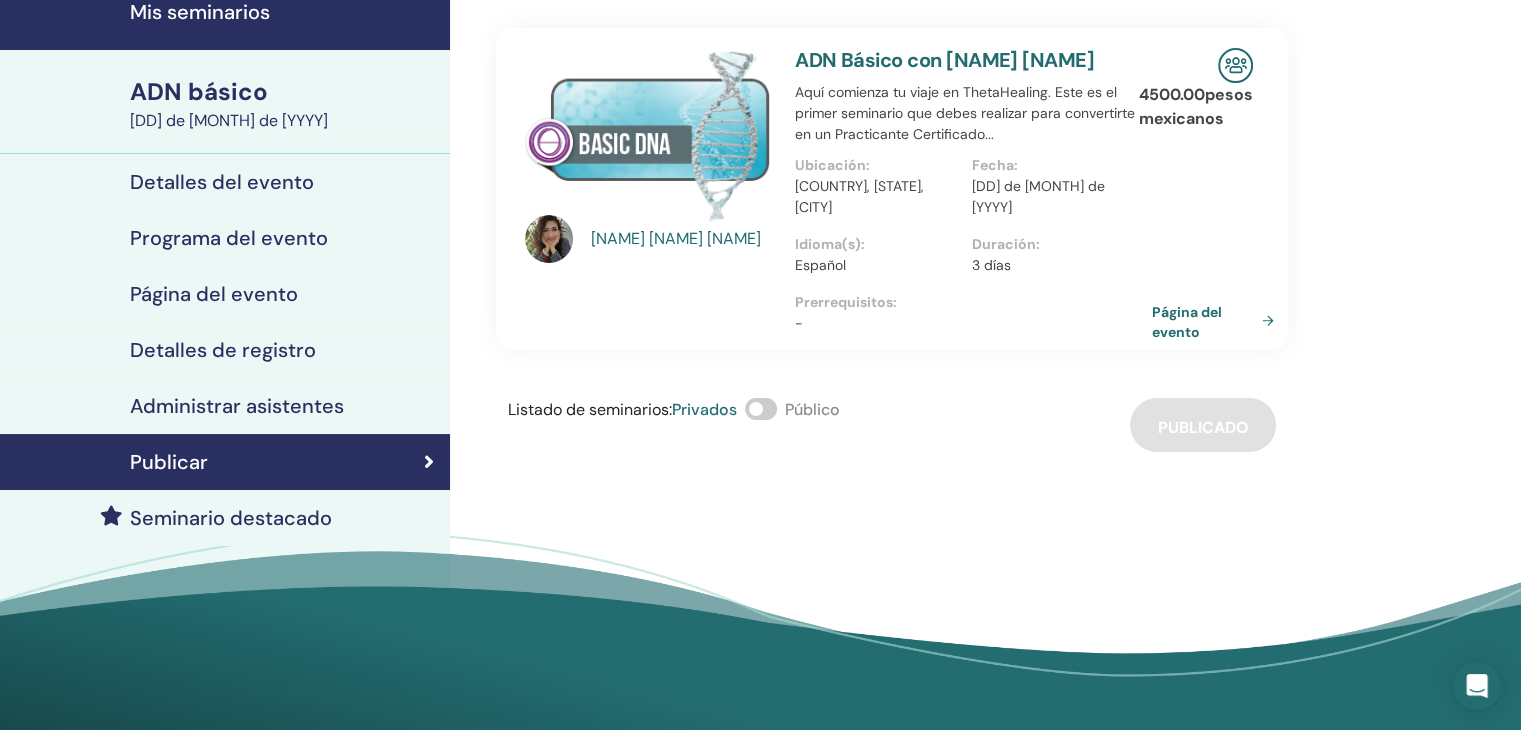 click on "Página del evento" at bounding box center (1187, 321) 